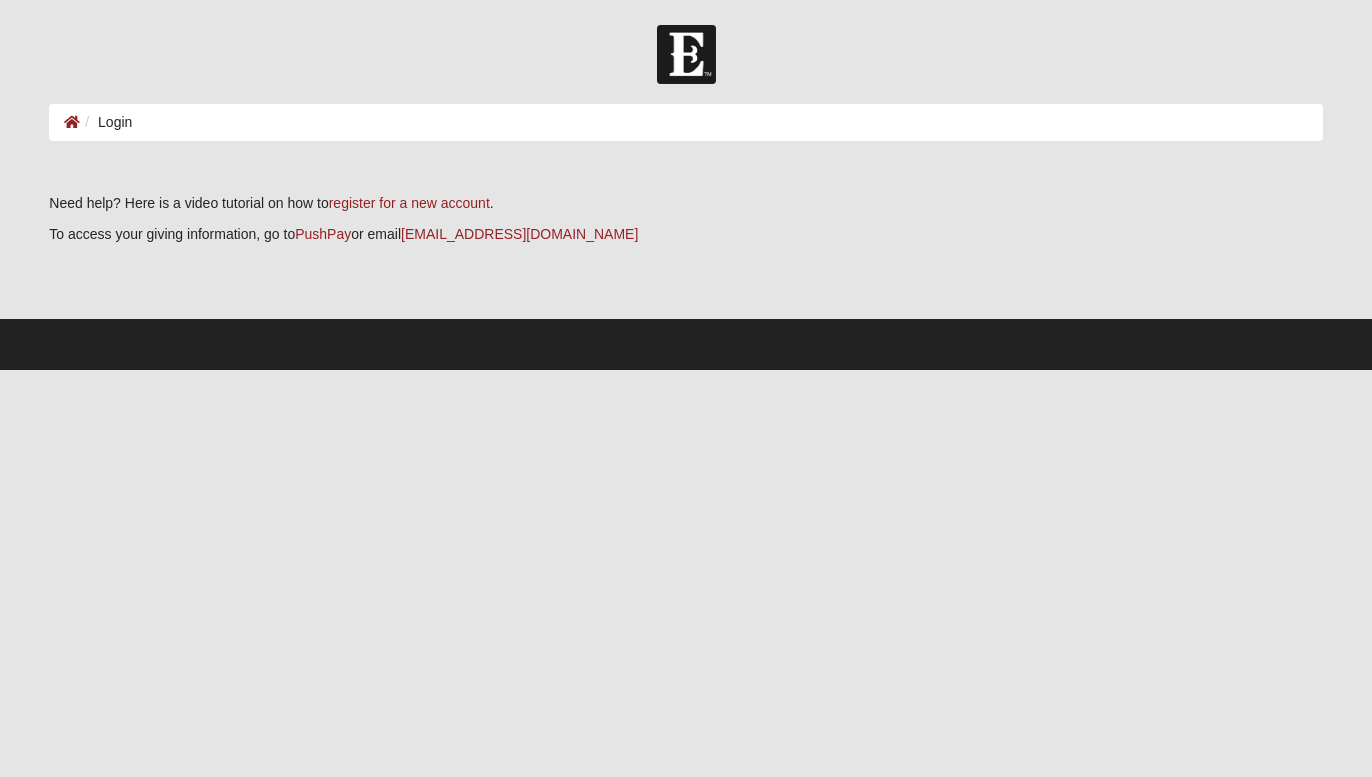 scroll, scrollTop: 0, scrollLeft: 0, axis: both 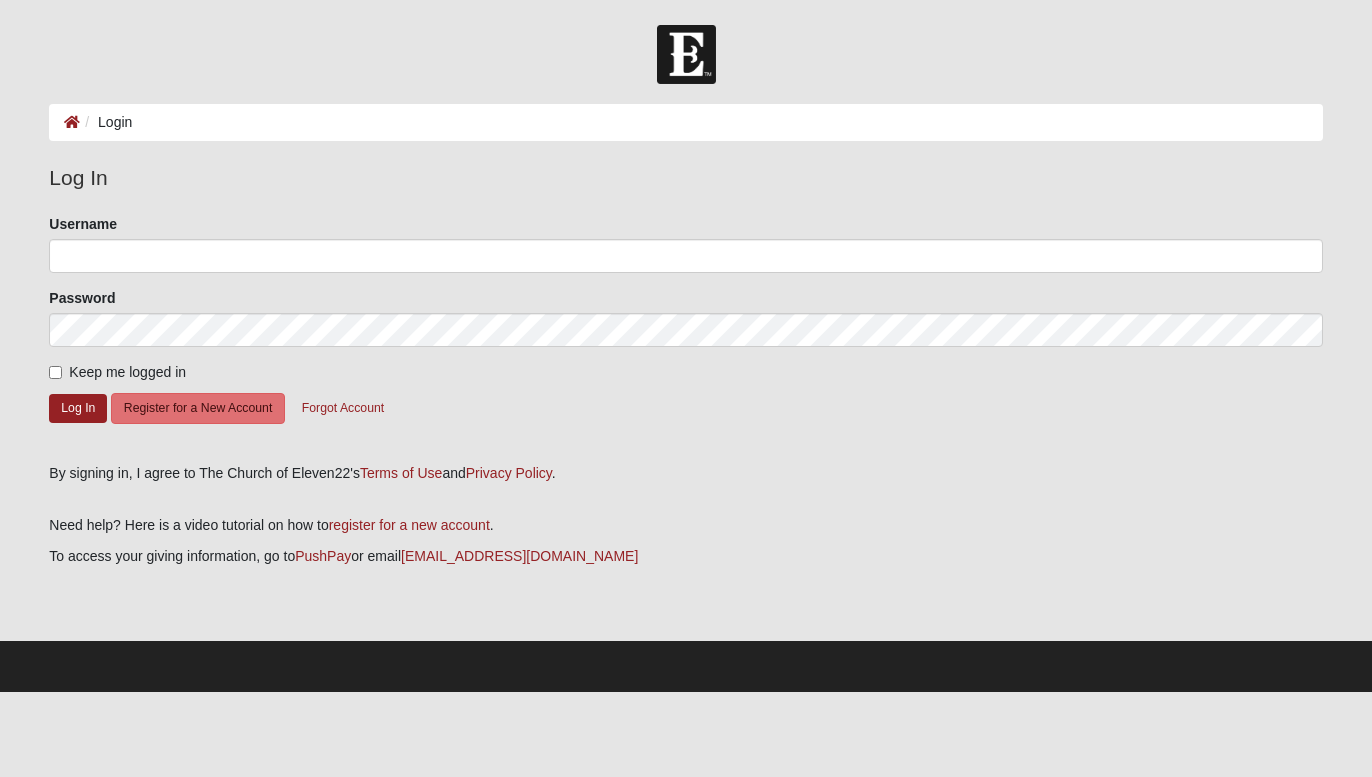 click on "Login" at bounding box center [106, 122] 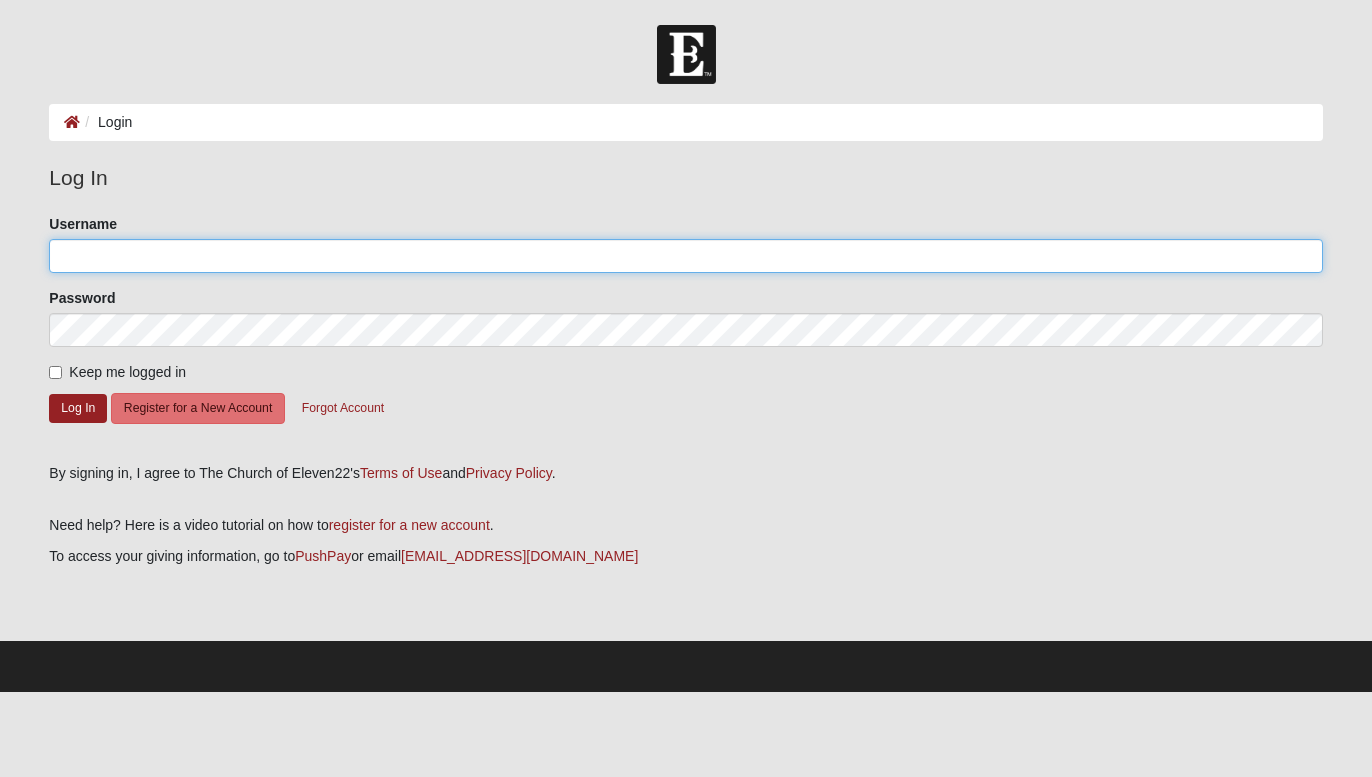 click on "Username" 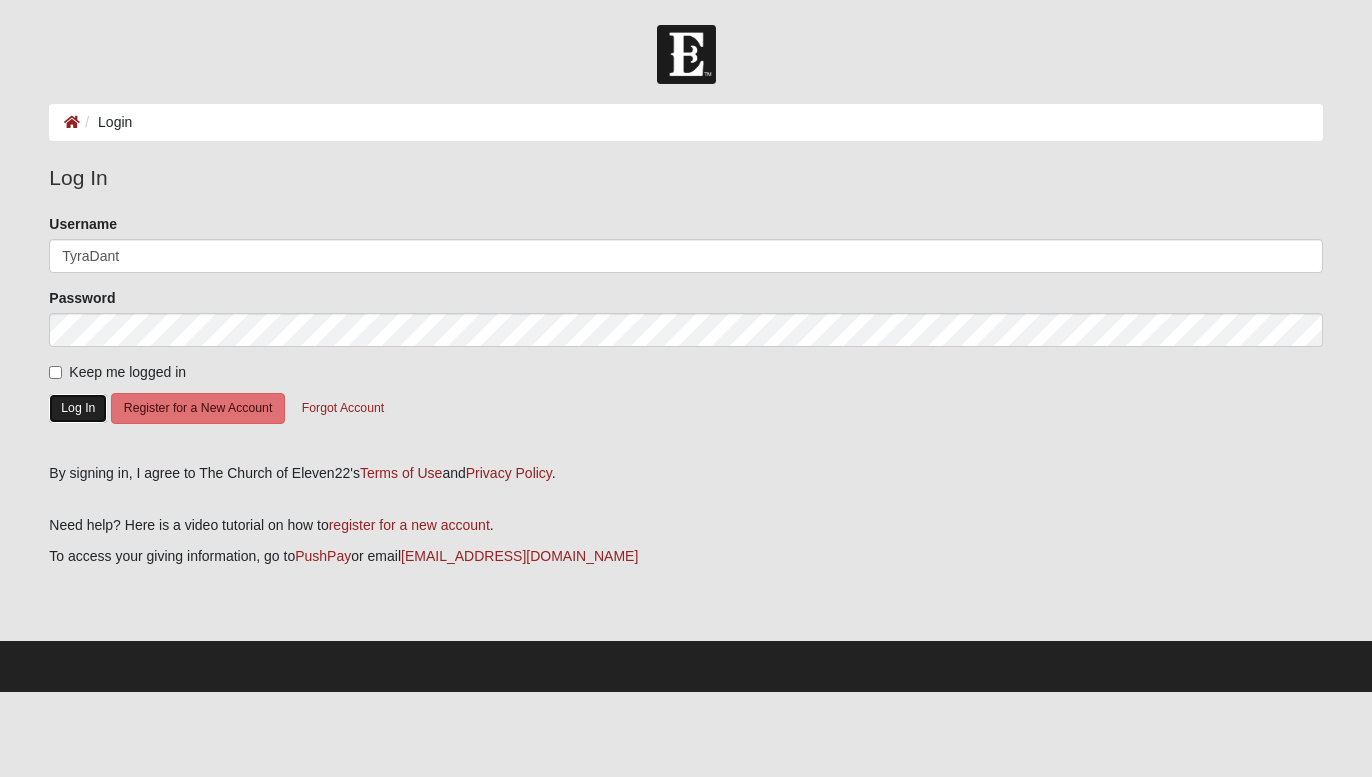 click on "Log In" 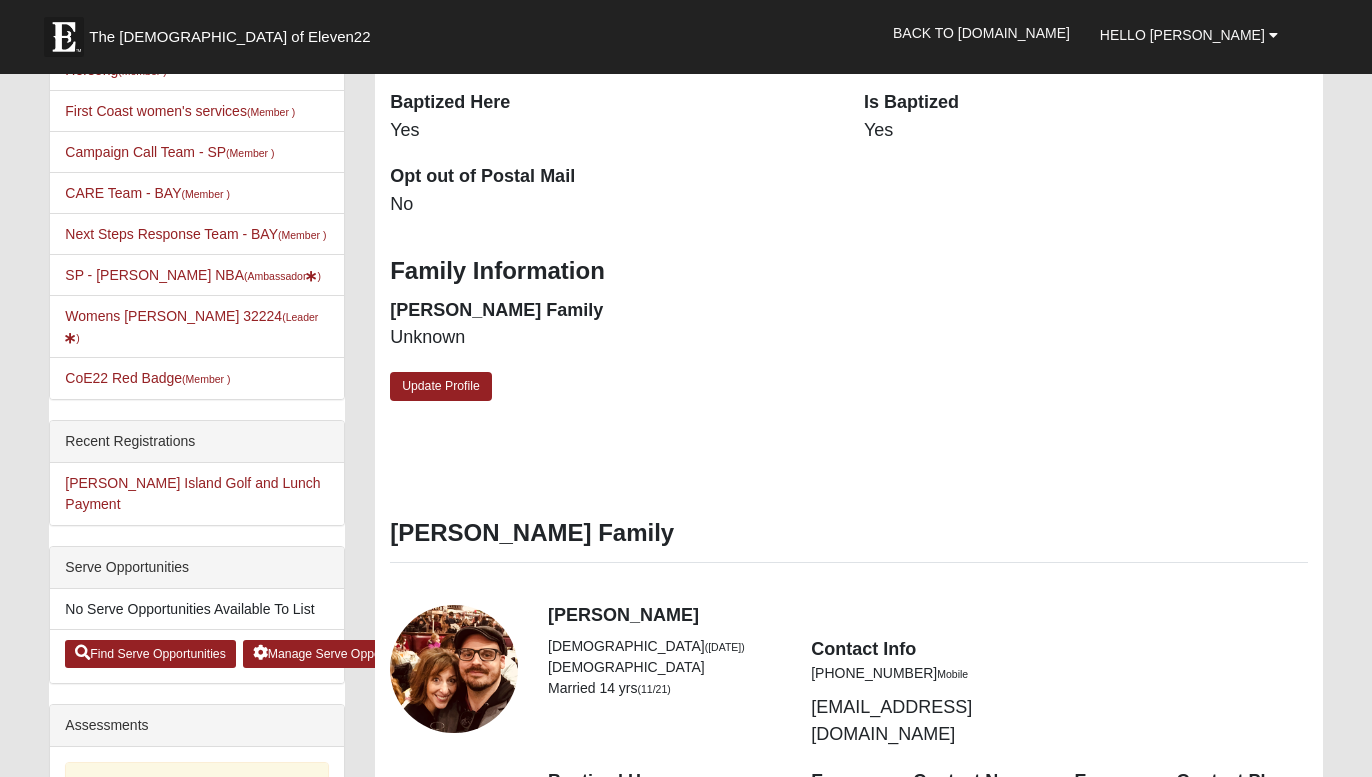 scroll, scrollTop: 553, scrollLeft: 0, axis: vertical 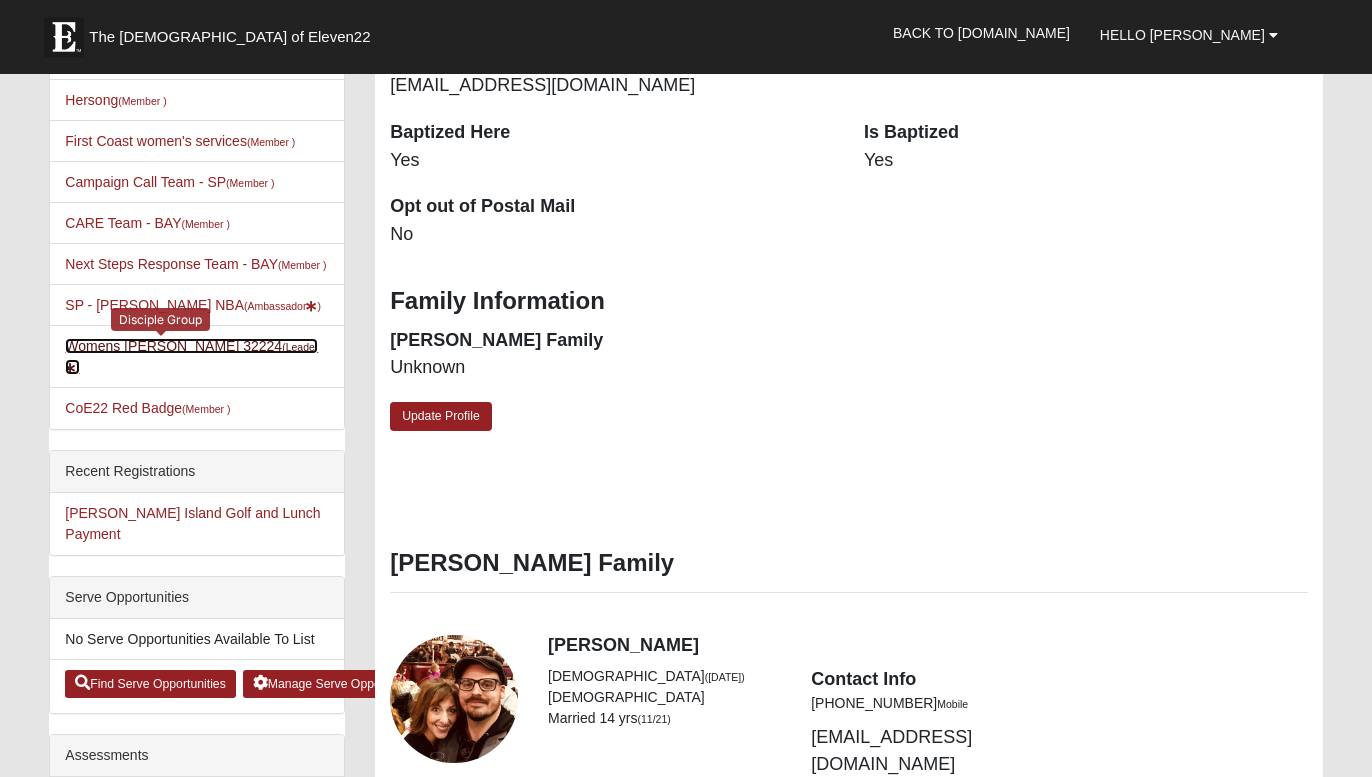 click on "Womens Dant 32224  (Leader
)" at bounding box center (191, 356) 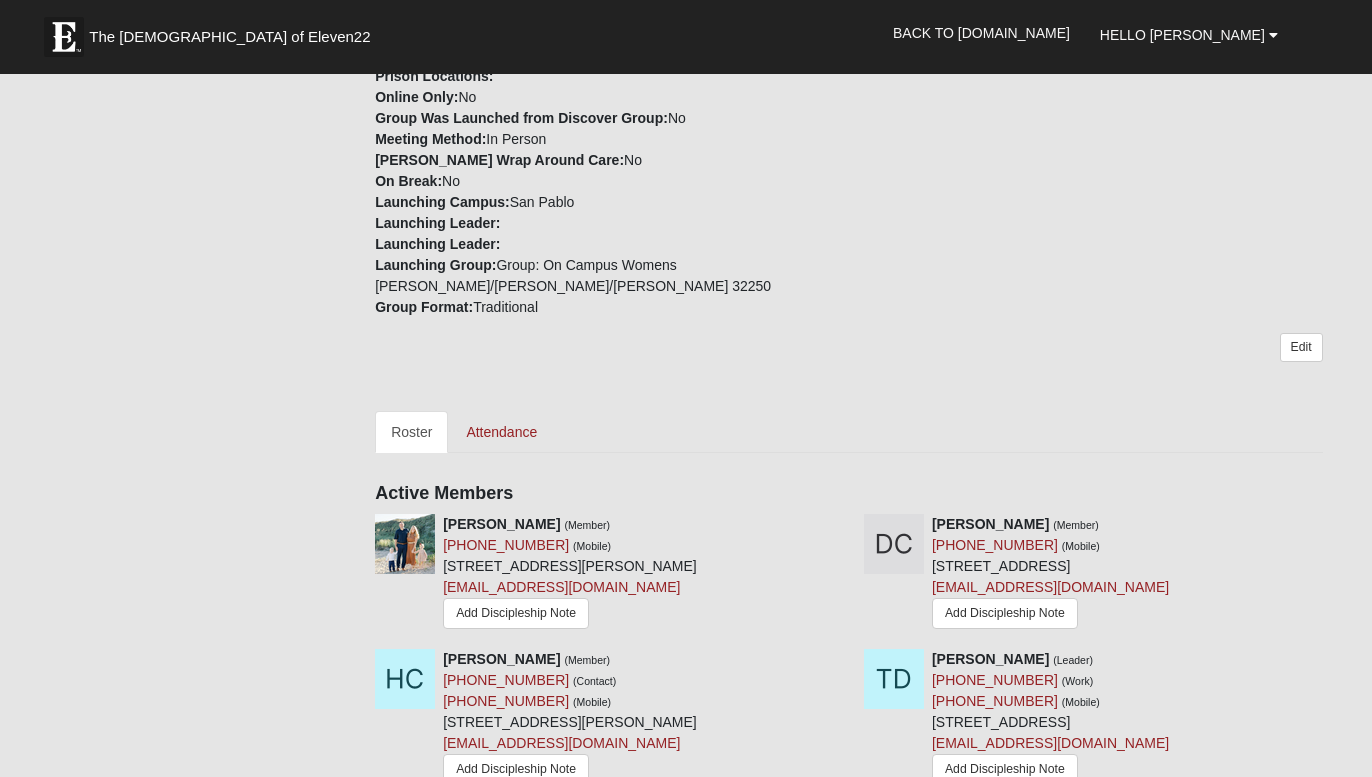 scroll, scrollTop: 677, scrollLeft: 0, axis: vertical 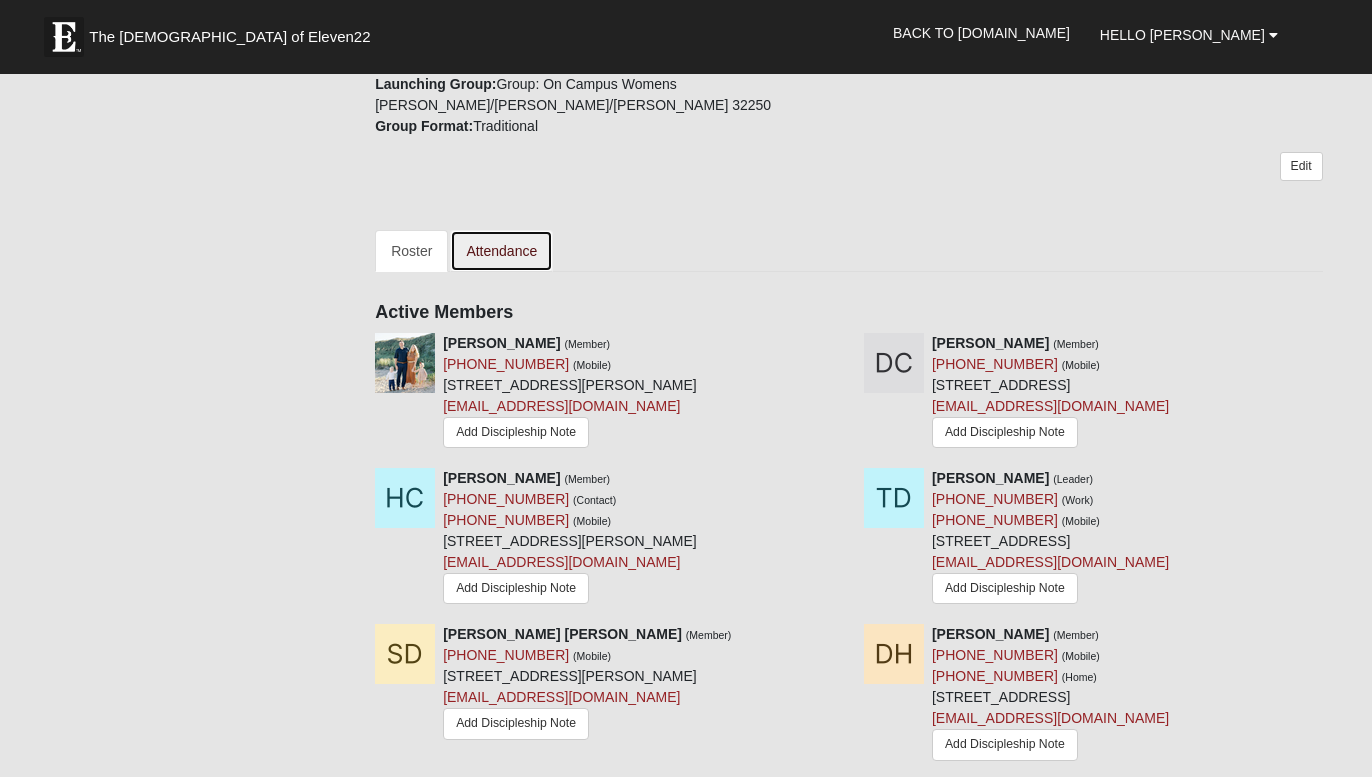 click on "Attendance" at bounding box center (501, 251) 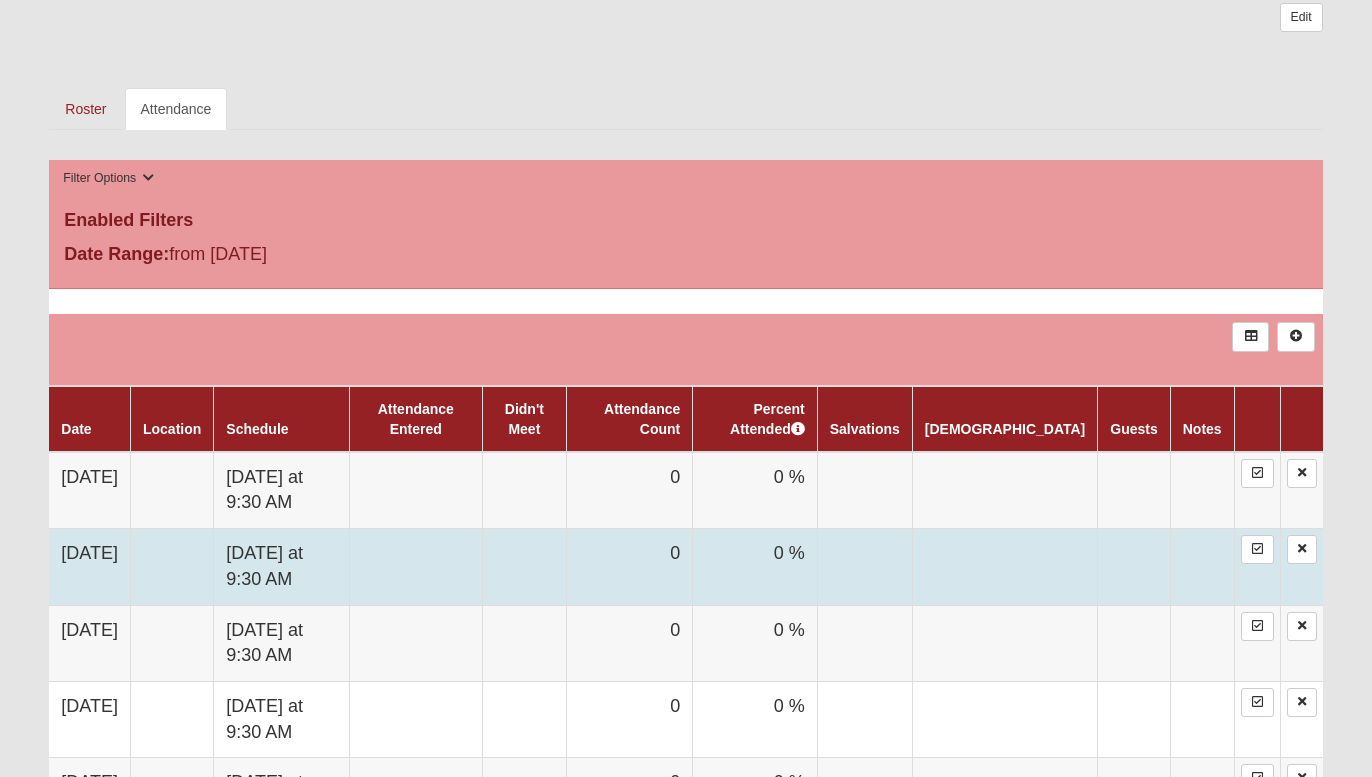scroll, scrollTop: 804, scrollLeft: 0, axis: vertical 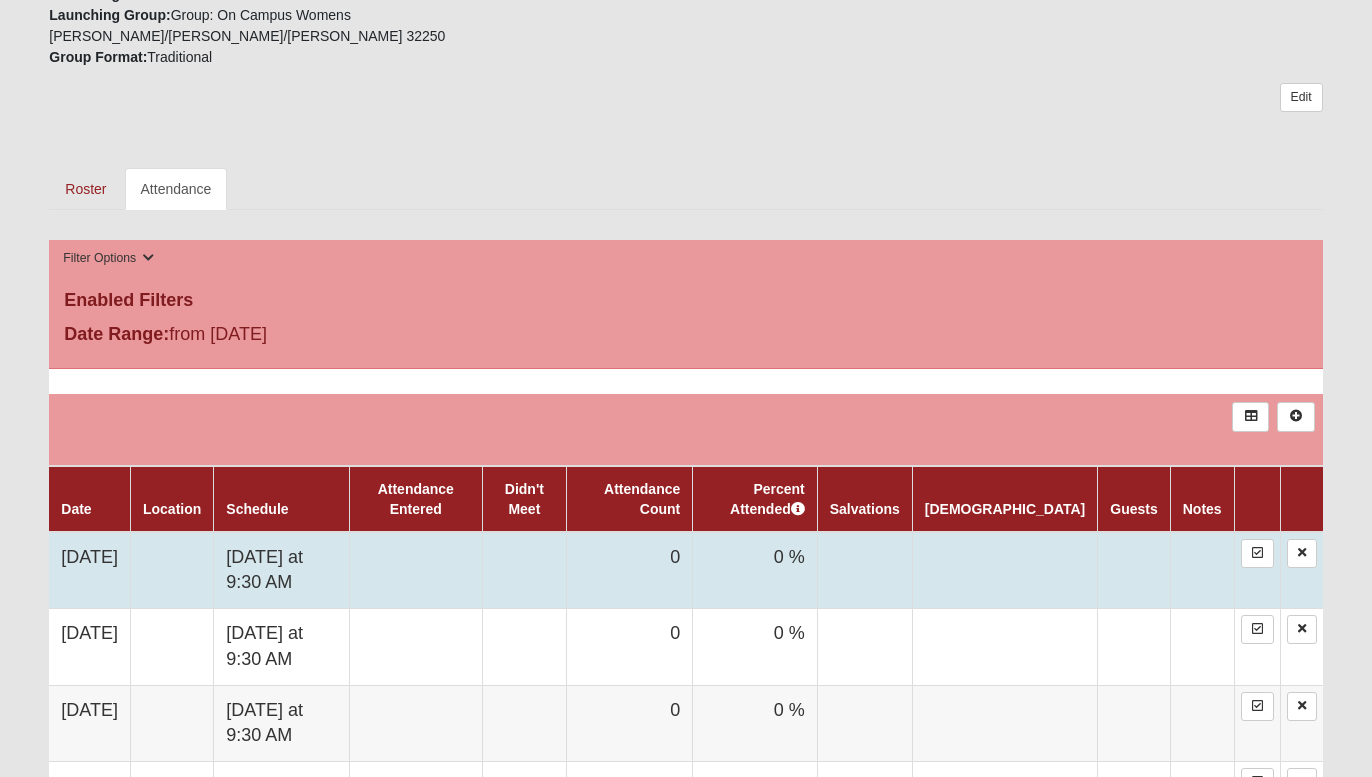 click at bounding box center [524, 570] 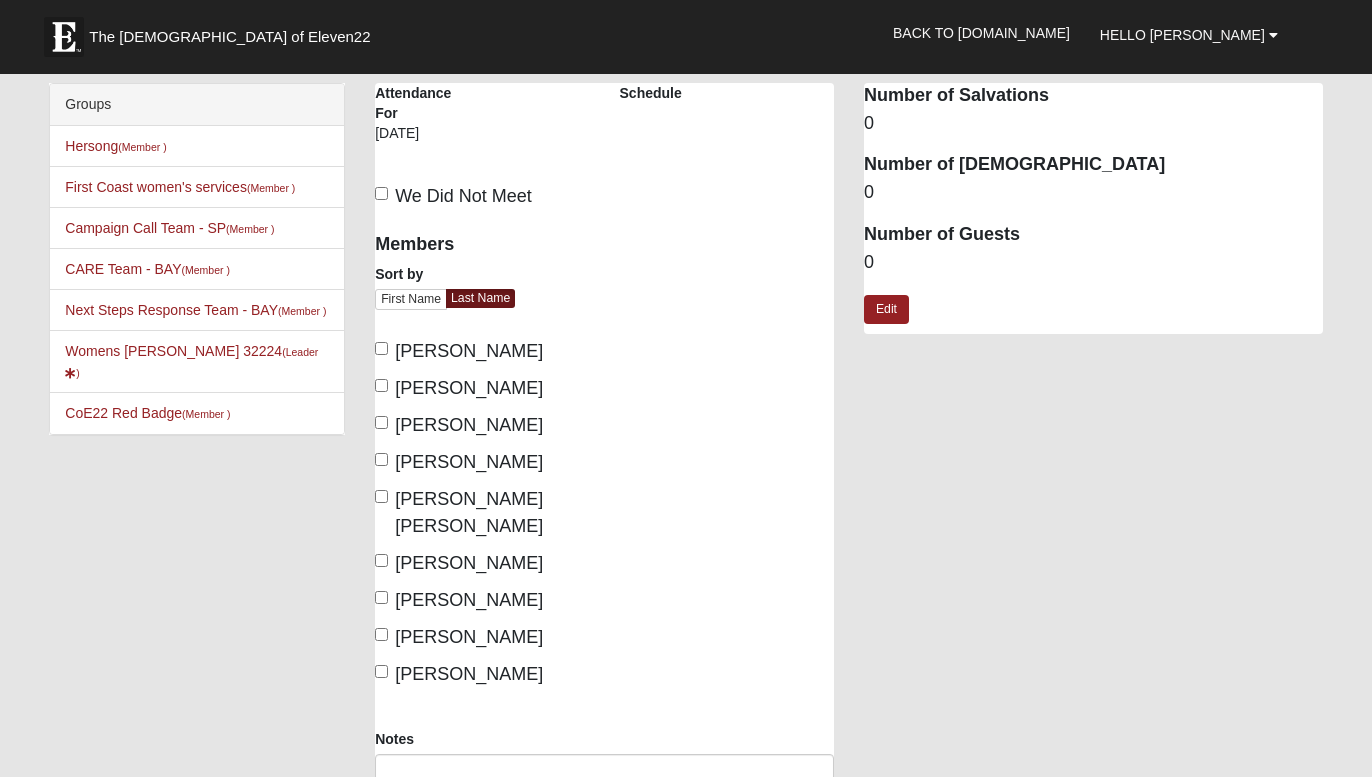 scroll, scrollTop: 0, scrollLeft: 0, axis: both 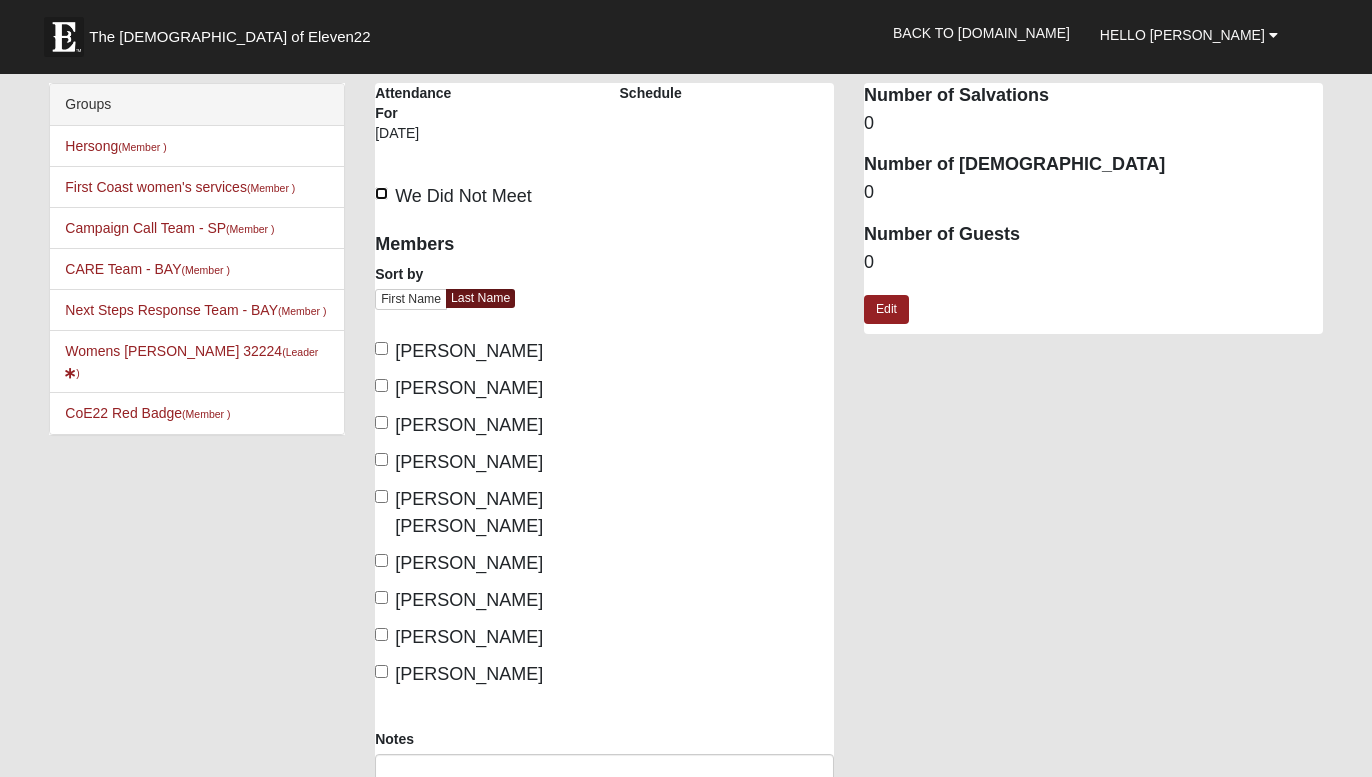 click on "We Did Not Meet" at bounding box center [381, 193] 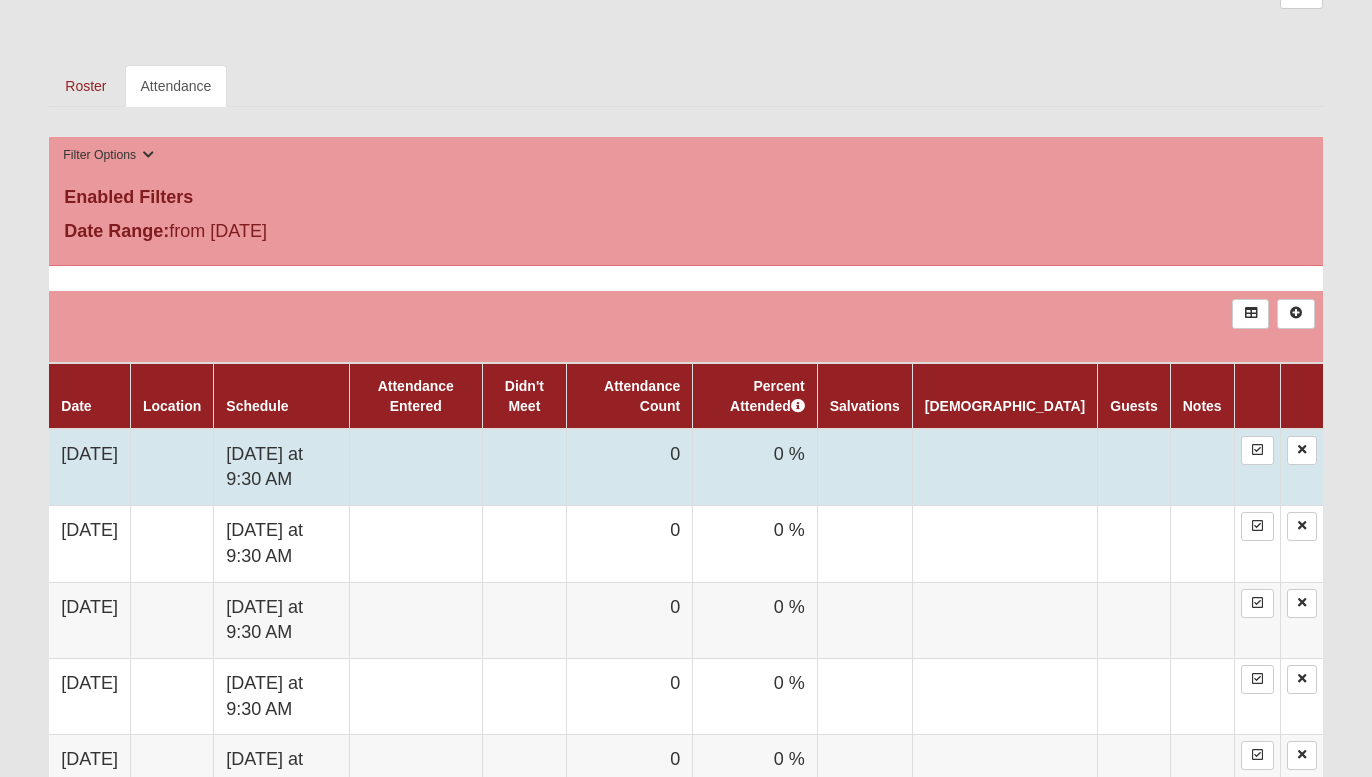 scroll, scrollTop: 912, scrollLeft: 0, axis: vertical 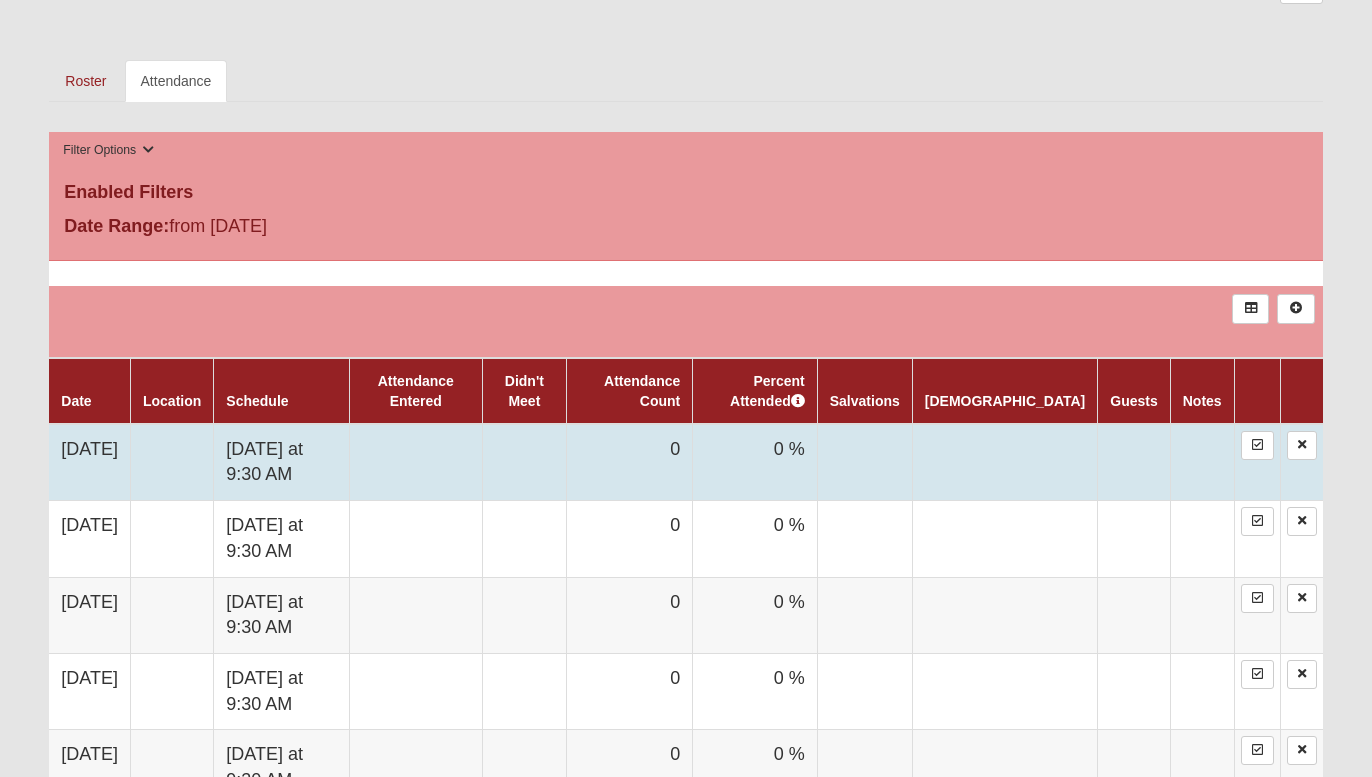 click at bounding box center (524, 462) 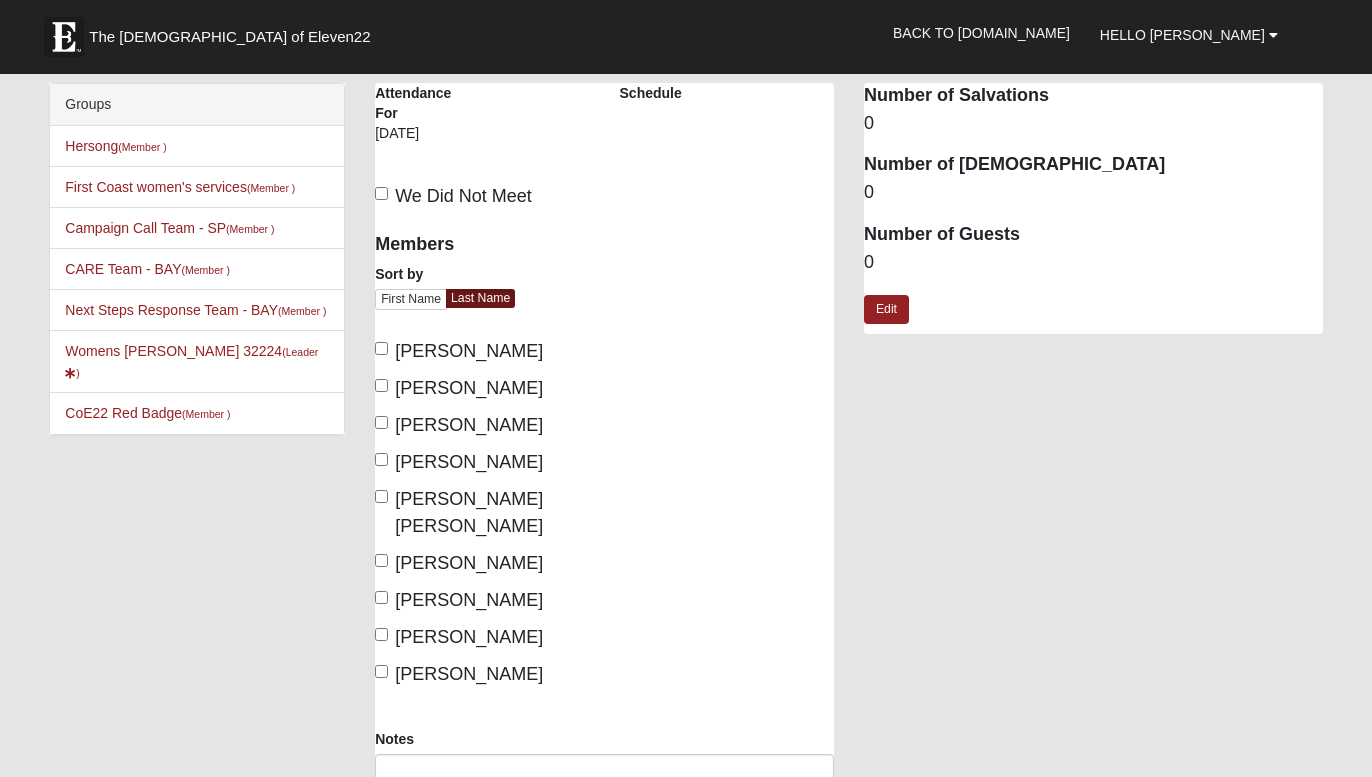 scroll, scrollTop: 0, scrollLeft: 0, axis: both 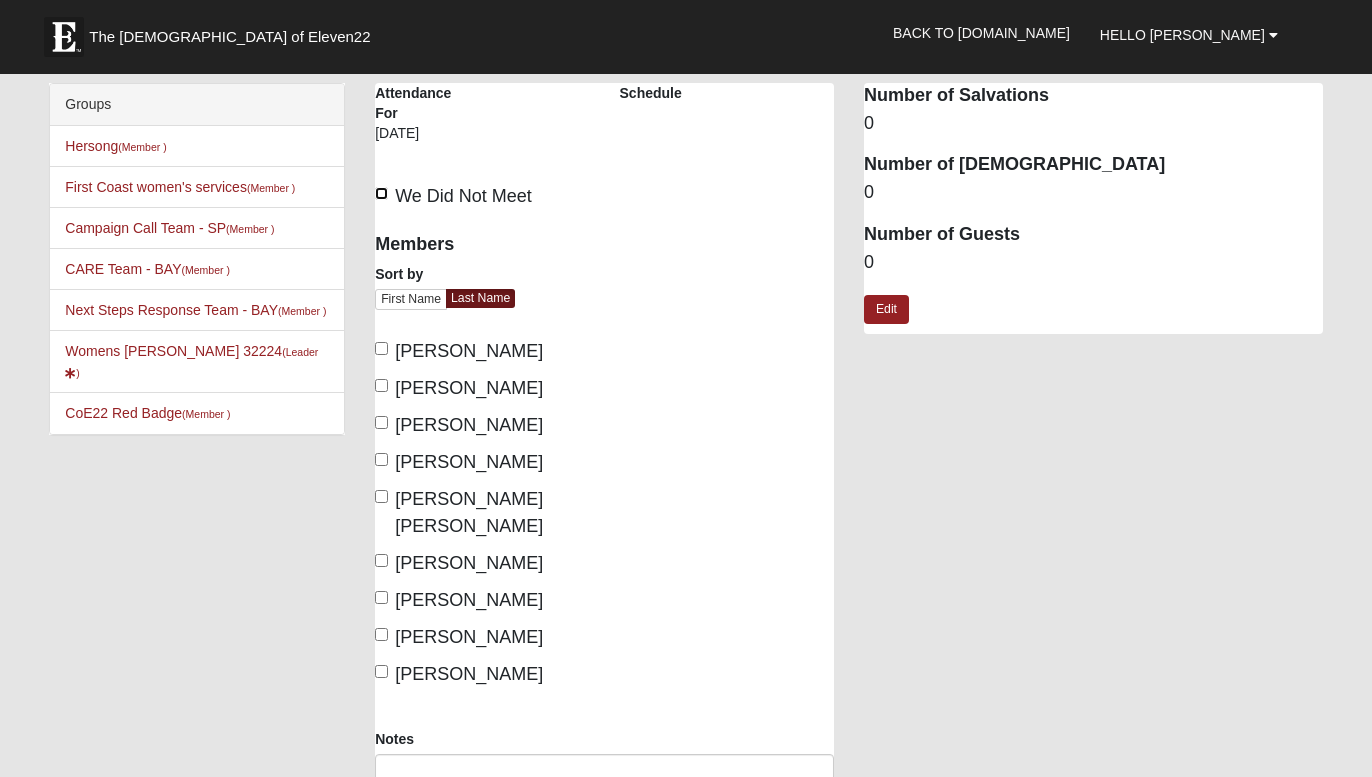 click on "We Did Not Meet" at bounding box center [381, 193] 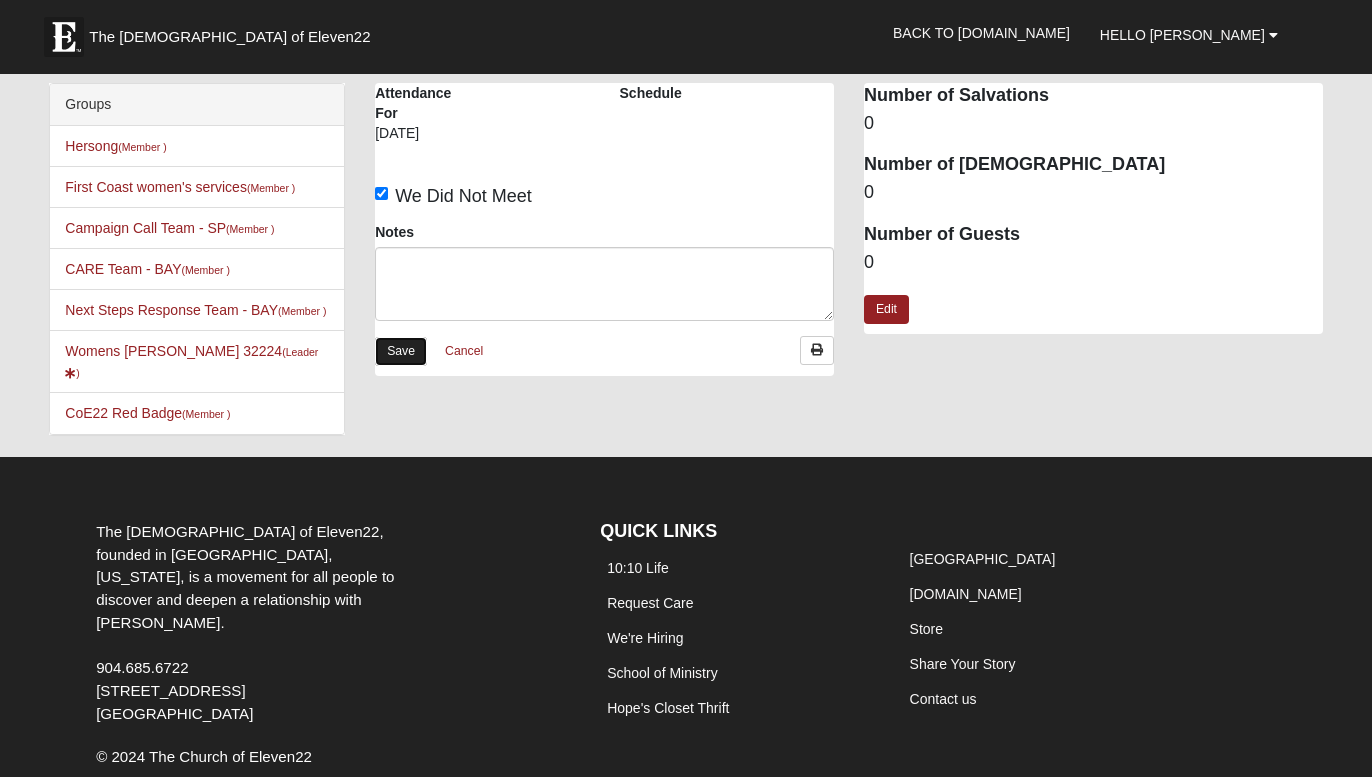 click on "Save" at bounding box center (401, 351) 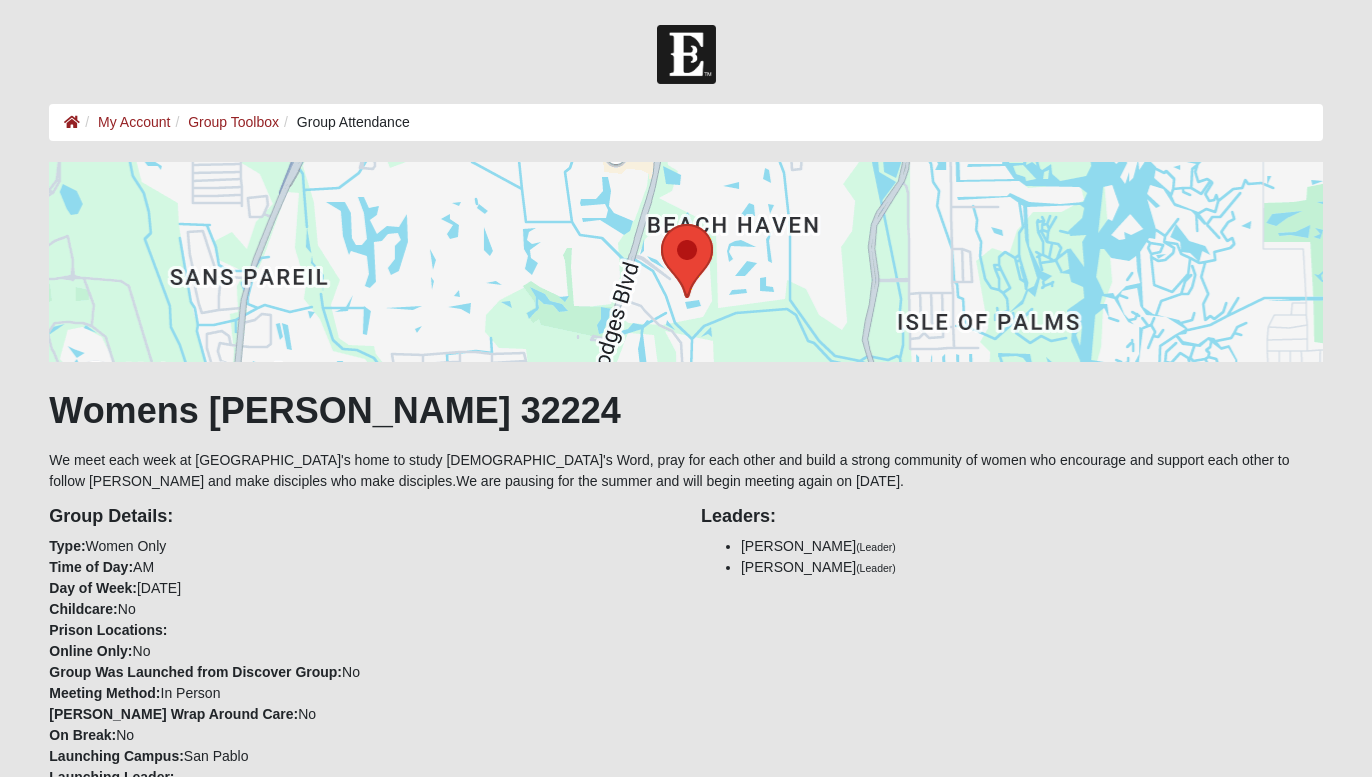 scroll, scrollTop: 946, scrollLeft: 0, axis: vertical 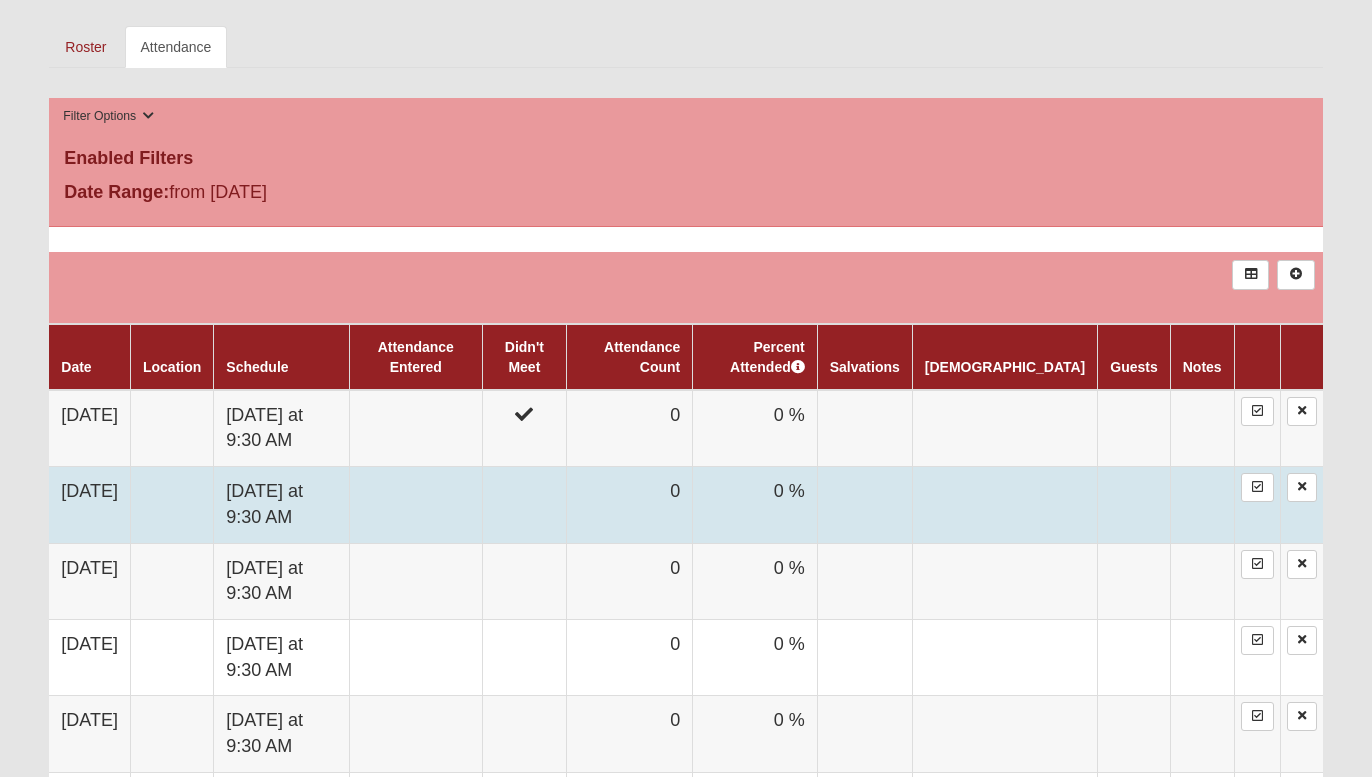 click at bounding box center (524, 505) 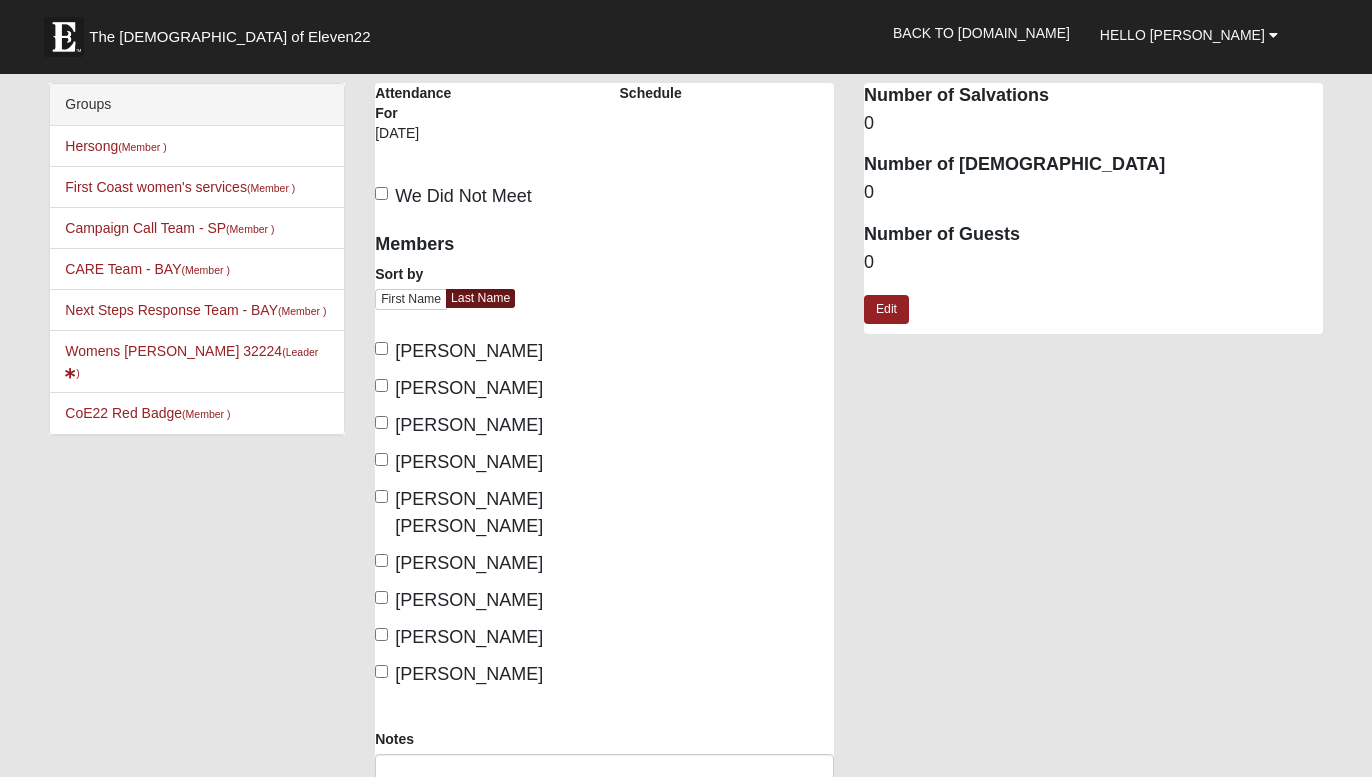 scroll, scrollTop: 0, scrollLeft: 0, axis: both 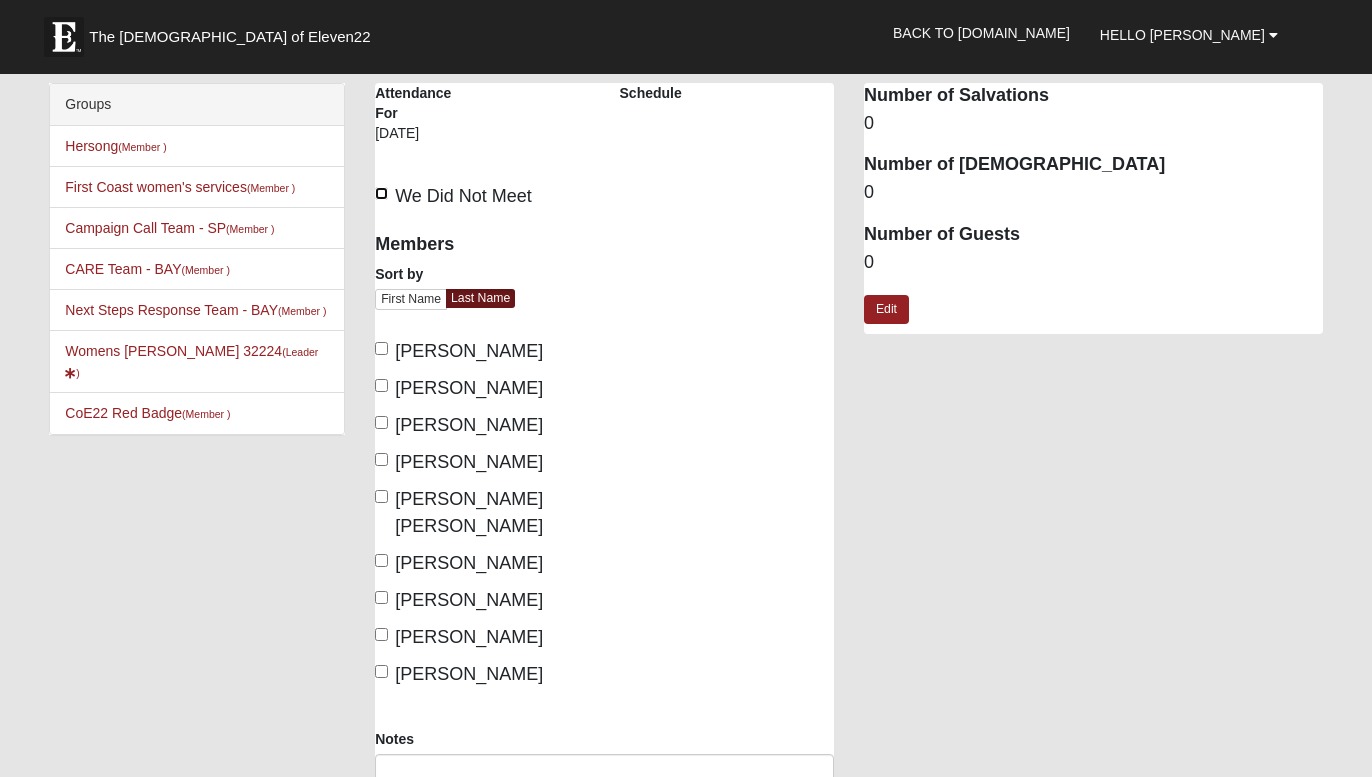 click on "We Did Not Meet" at bounding box center [381, 193] 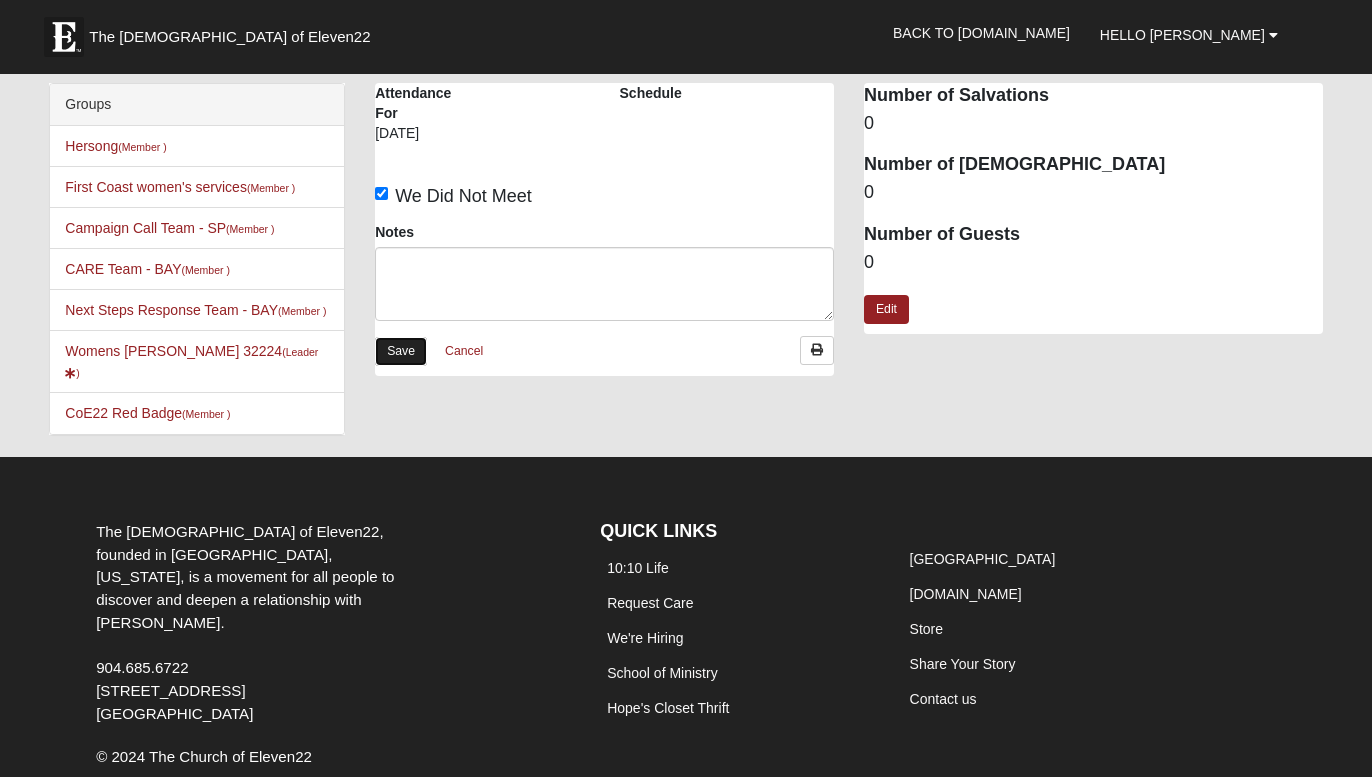 click on "Save" at bounding box center [401, 351] 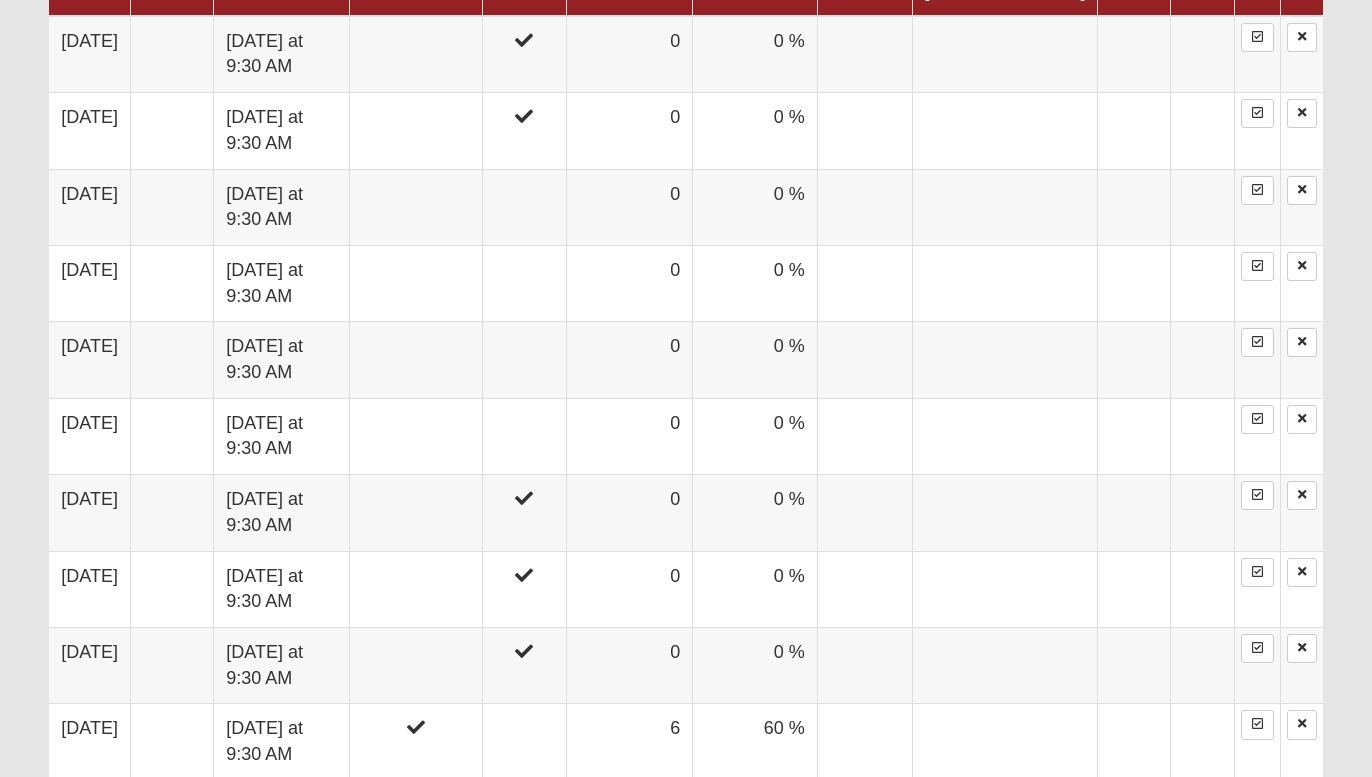 scroll, scrollTop: 1308, scrollLeft: 0, axis: vertical 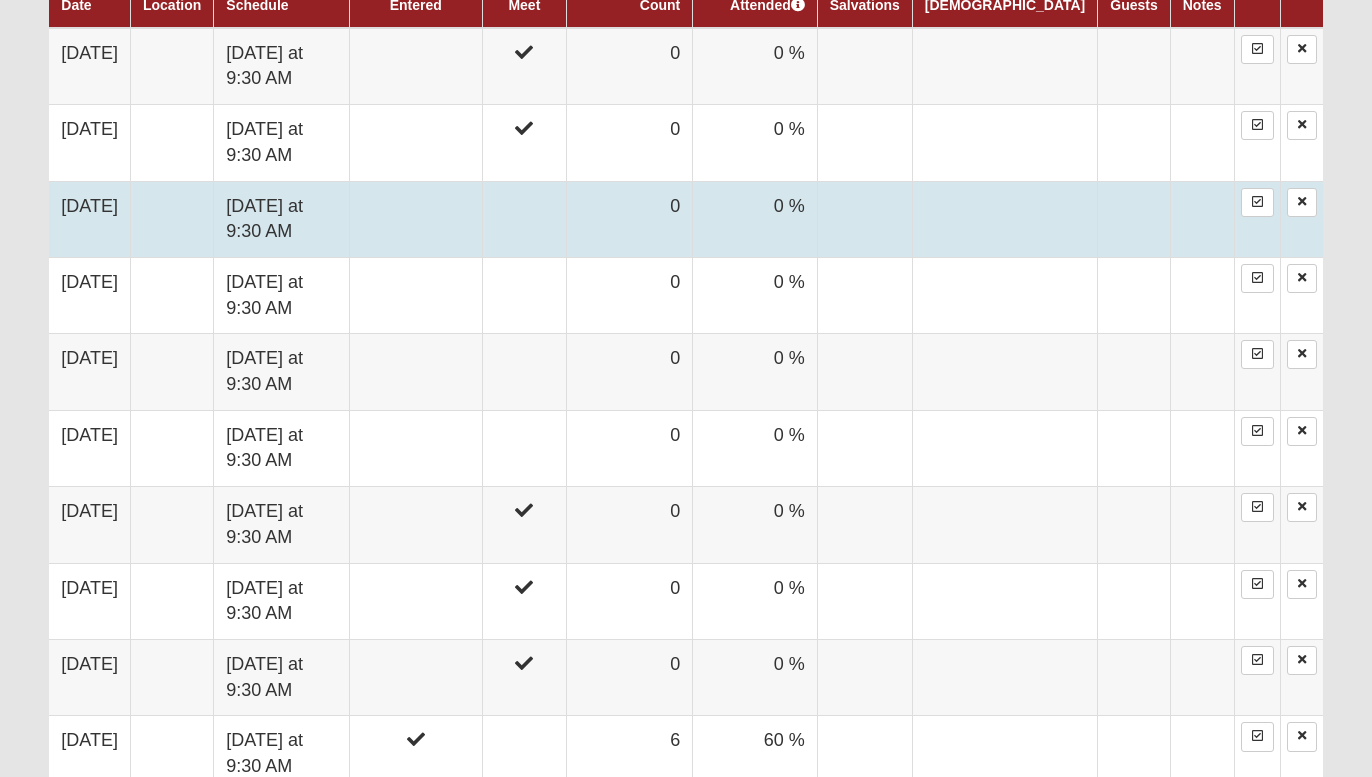 click at bounding box center [524, 219] 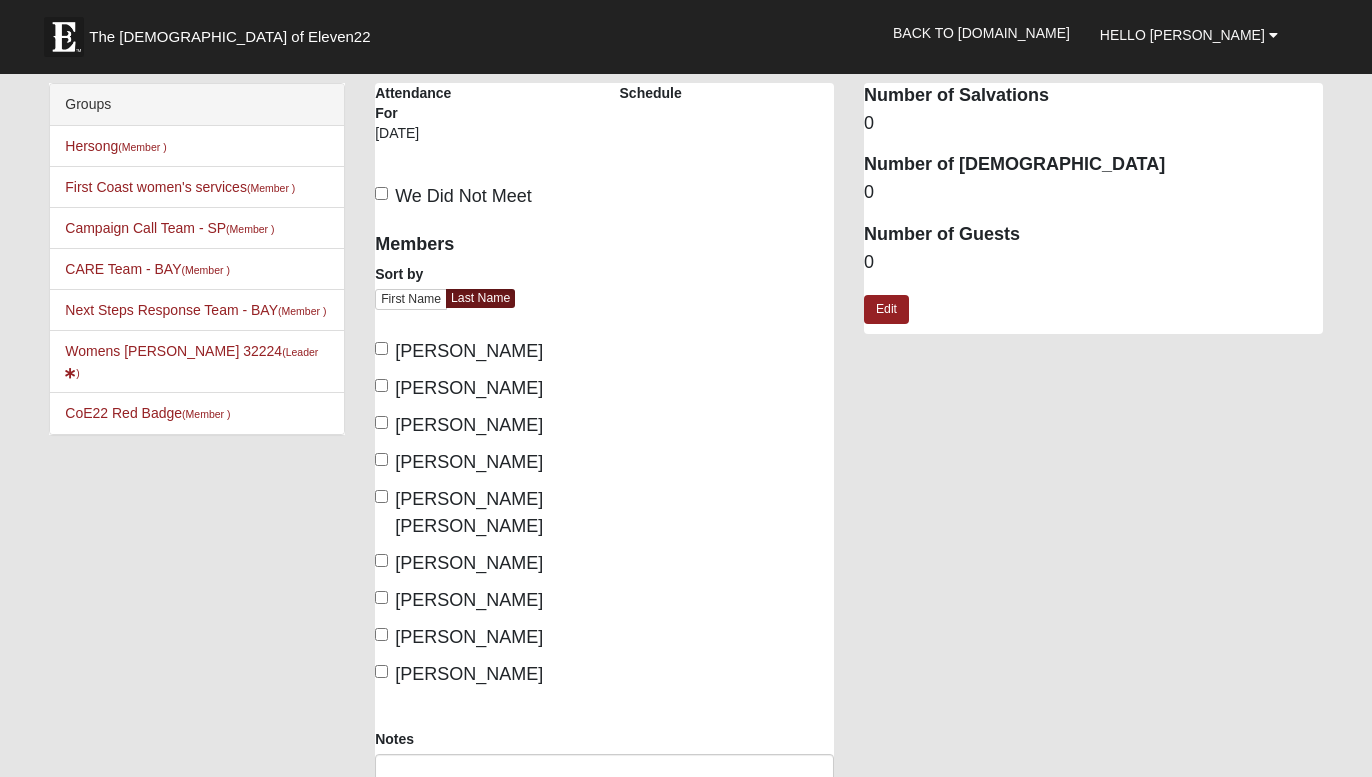 scroll, scrollTop: 0, scrollLeft: 0, axis: both 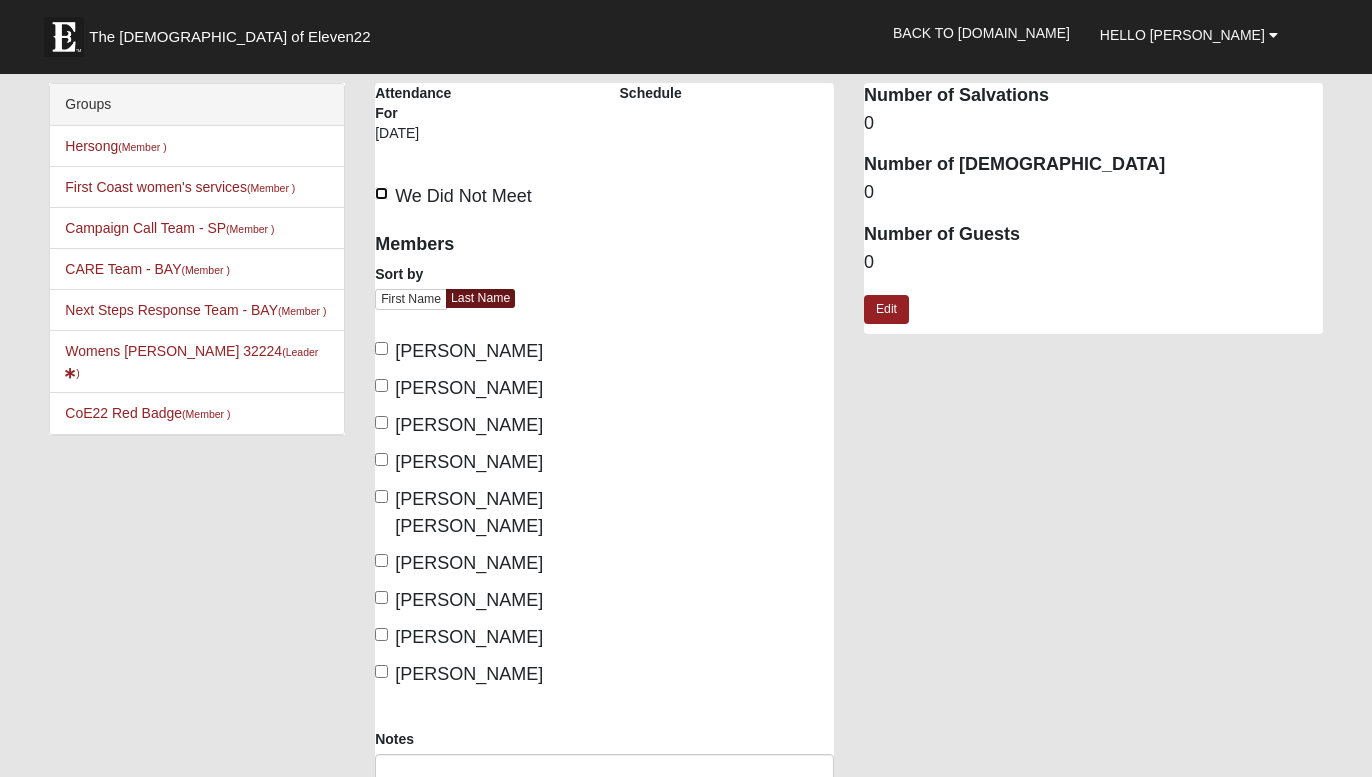 click on "We Did Not Meet" at bounding box center (381, 193) 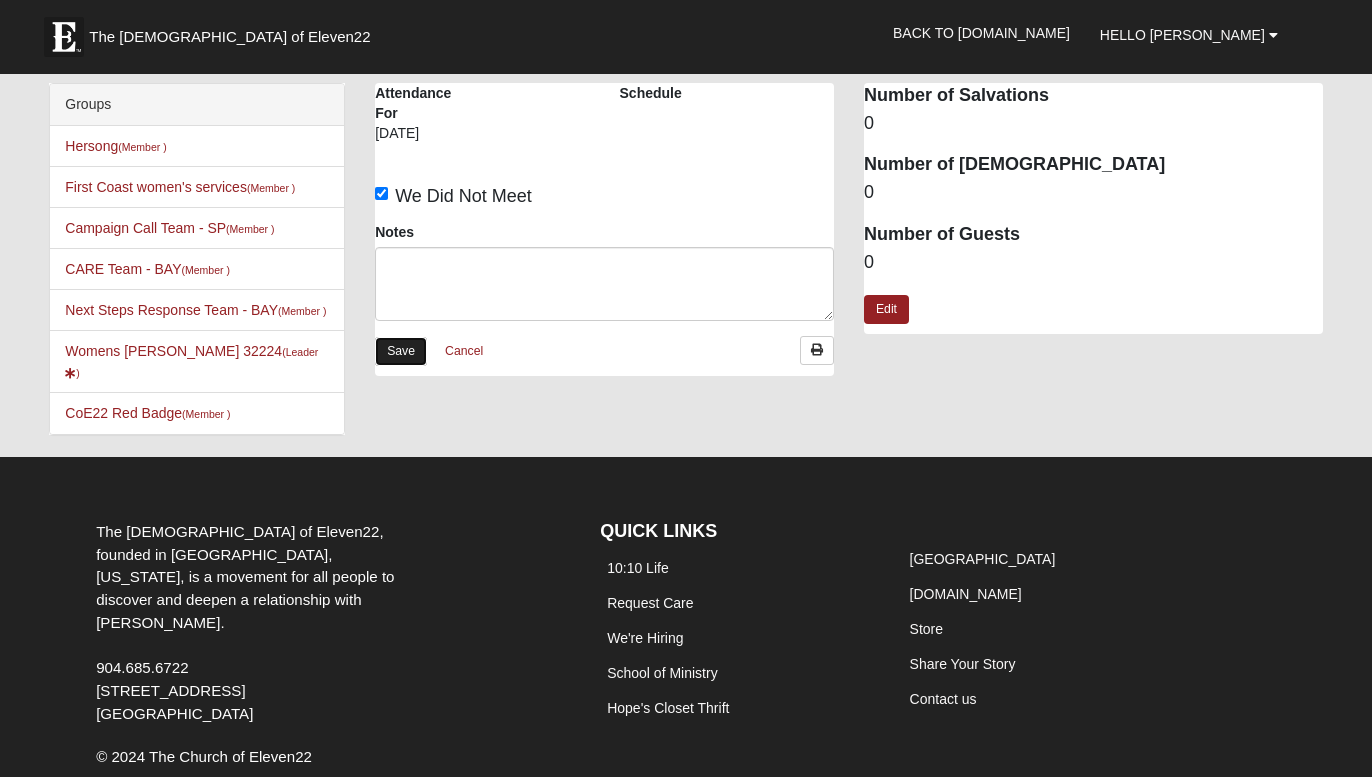 click on "Save" at bounding box center [401, 351] 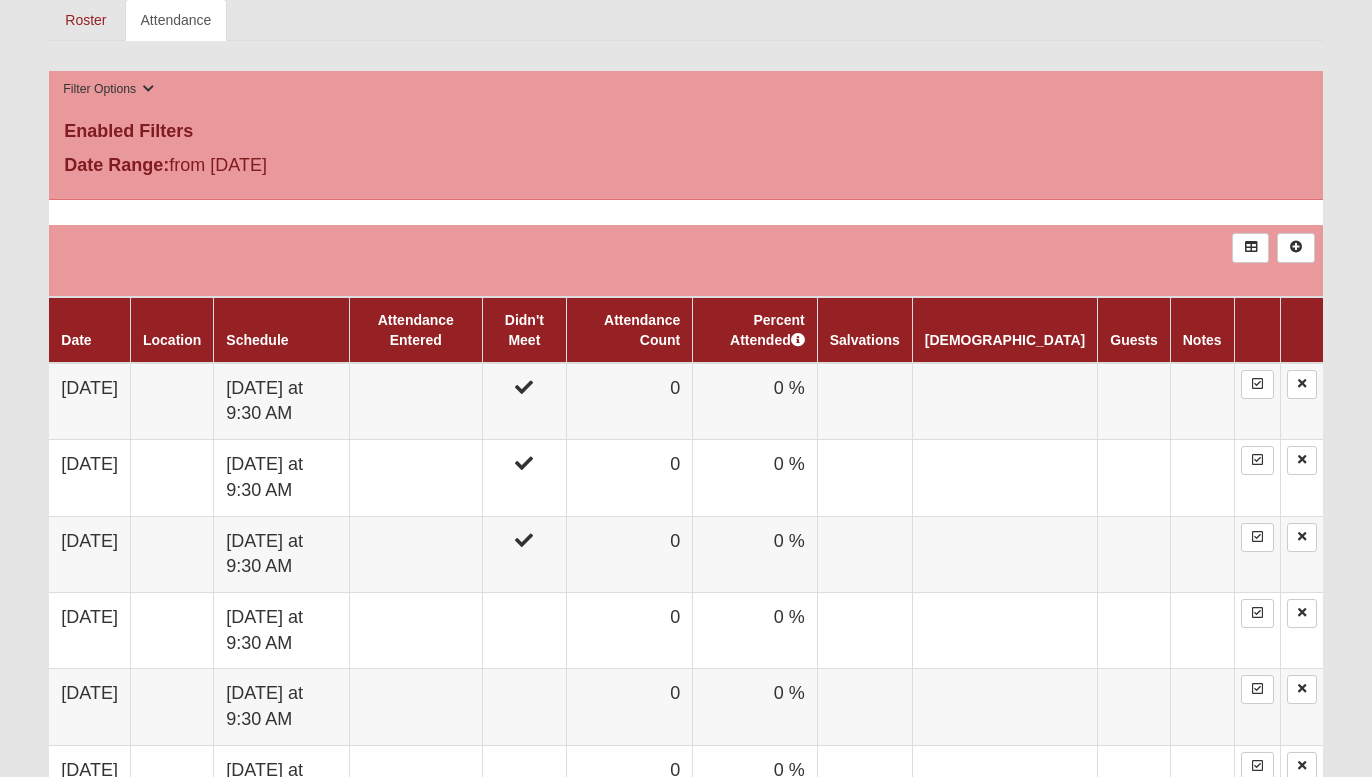 scroll, scrollTop: 978, scrollLeft: 0, axis: vertical 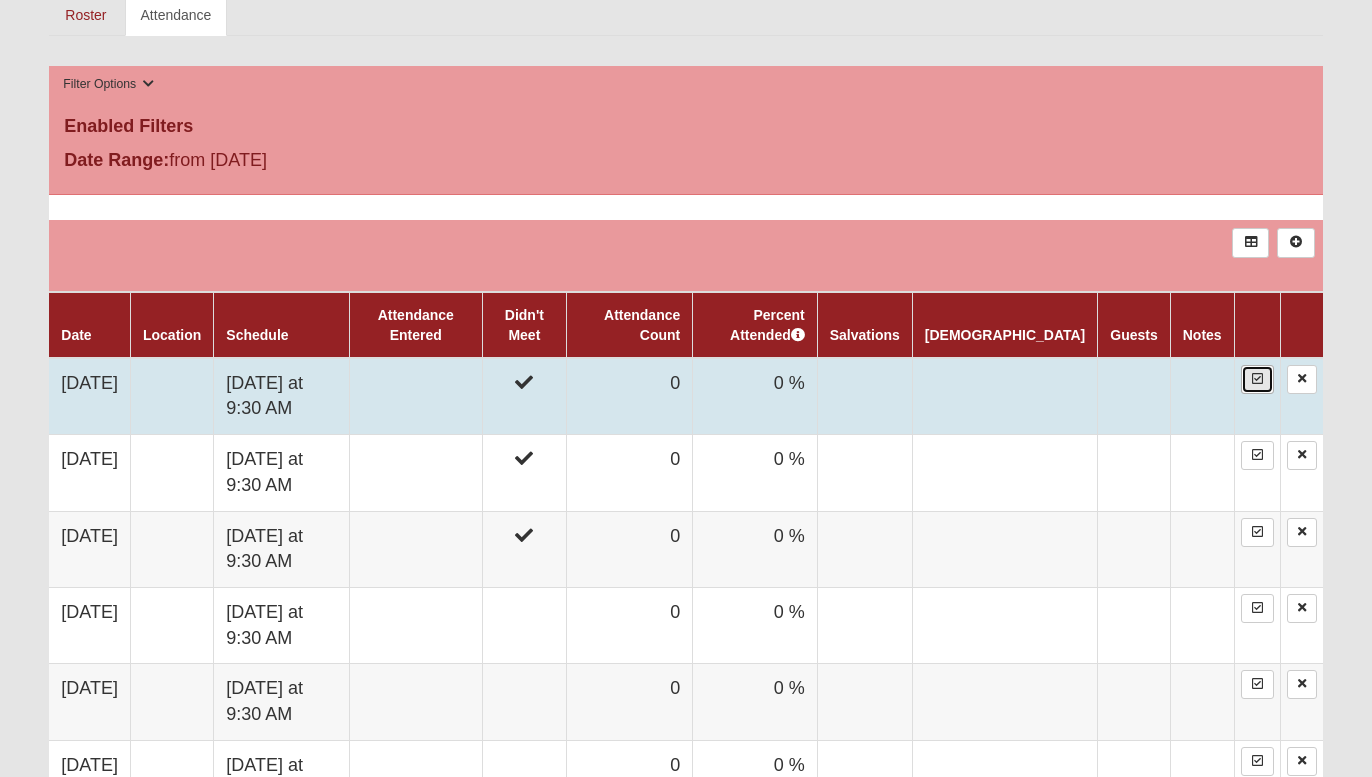click at bounding box center [1257, 379] 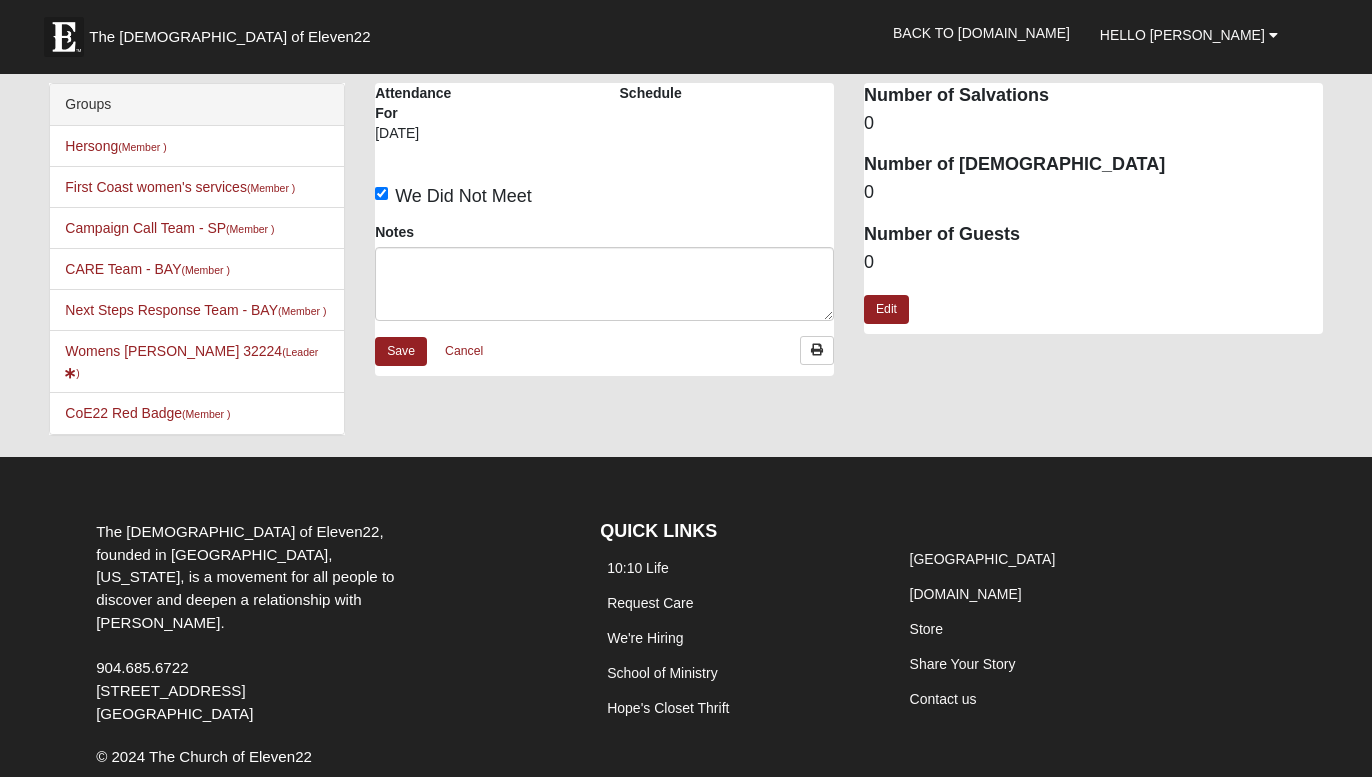 scroll, scrollTop: 0, scrollLeft: 0, axis: both 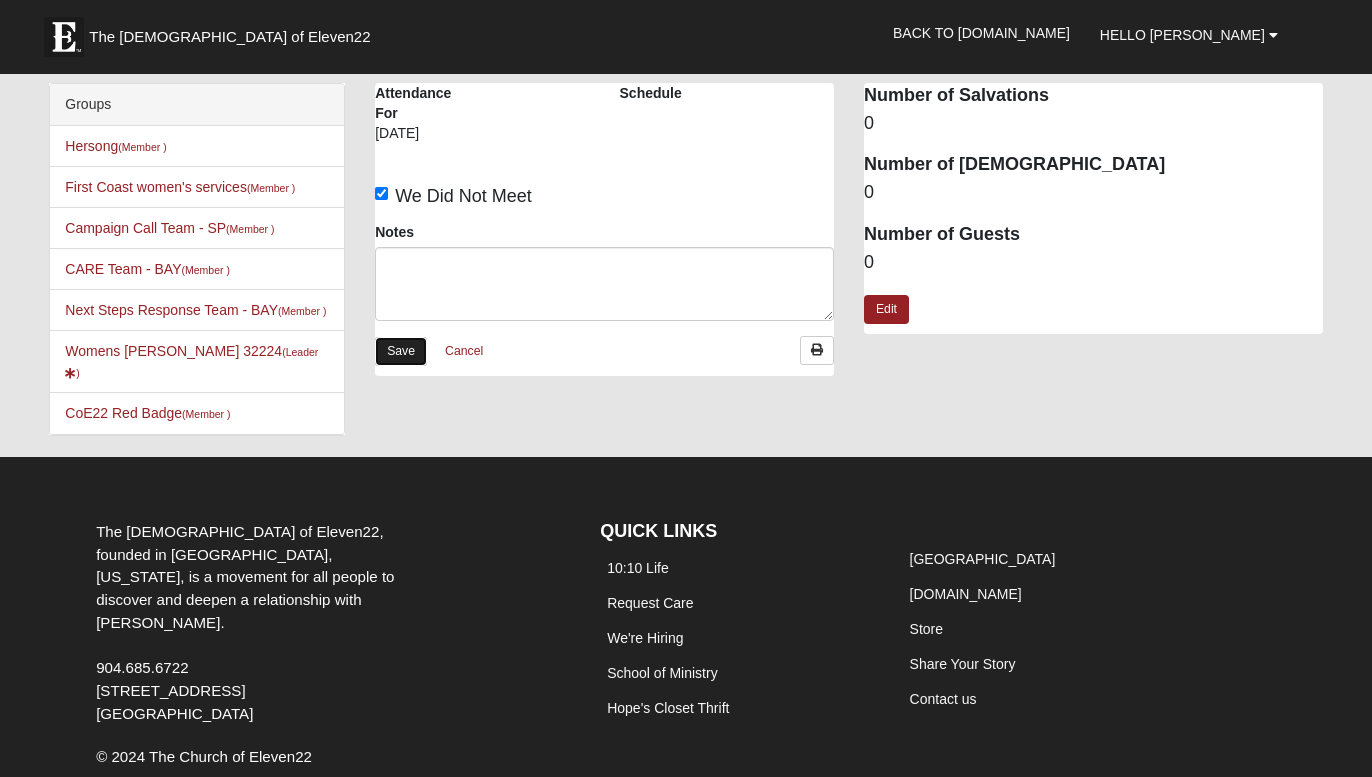click on "Save" at bounding box center [401, 351] 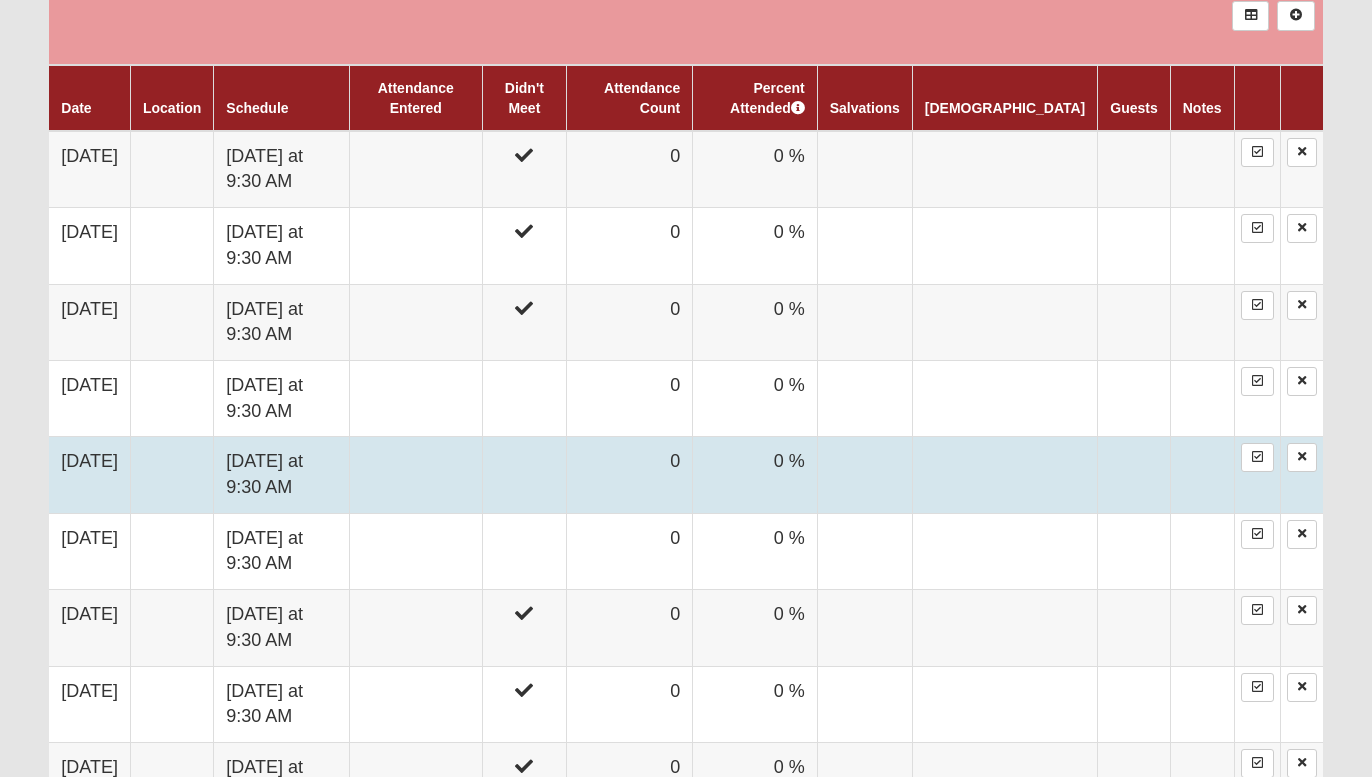 scroll, scrollTop: 1214, scrollLeft: 0, axis: vertical 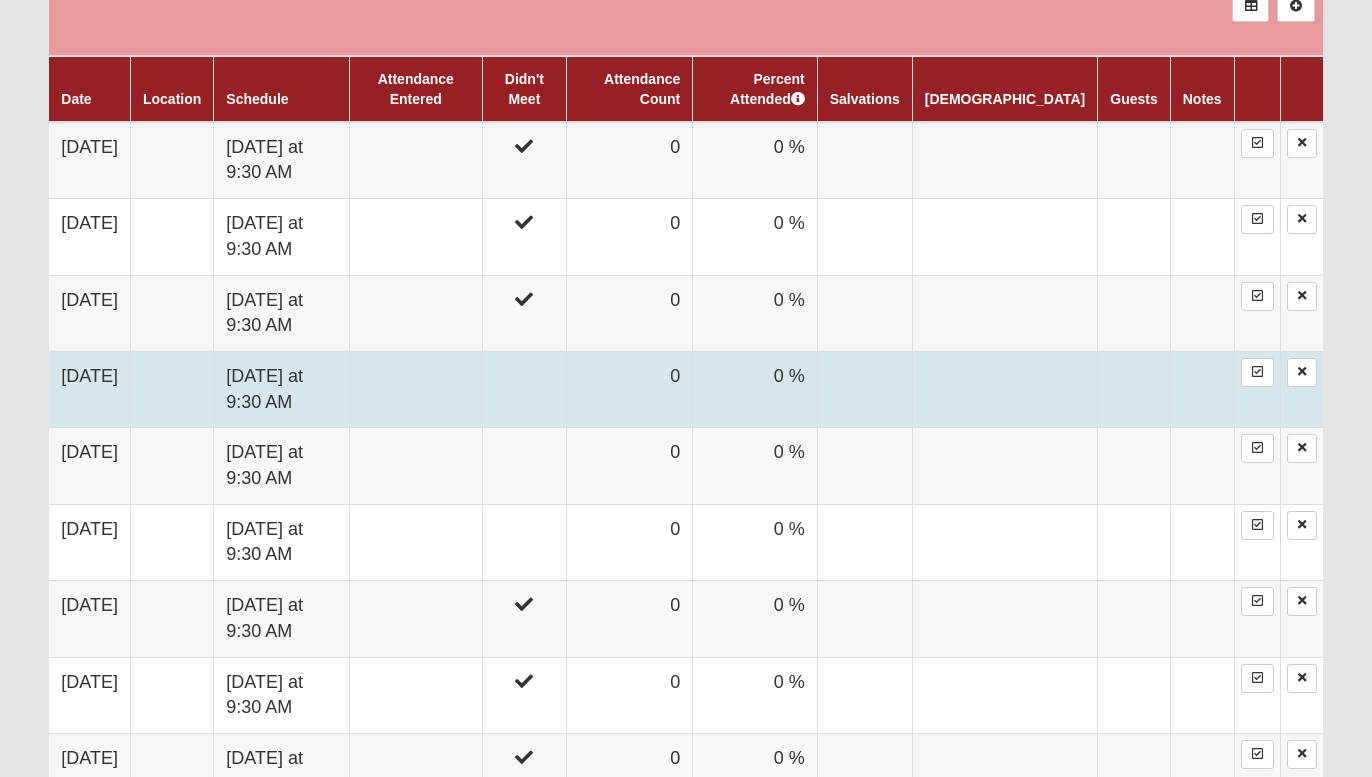 click at bounding box center (524, 389) 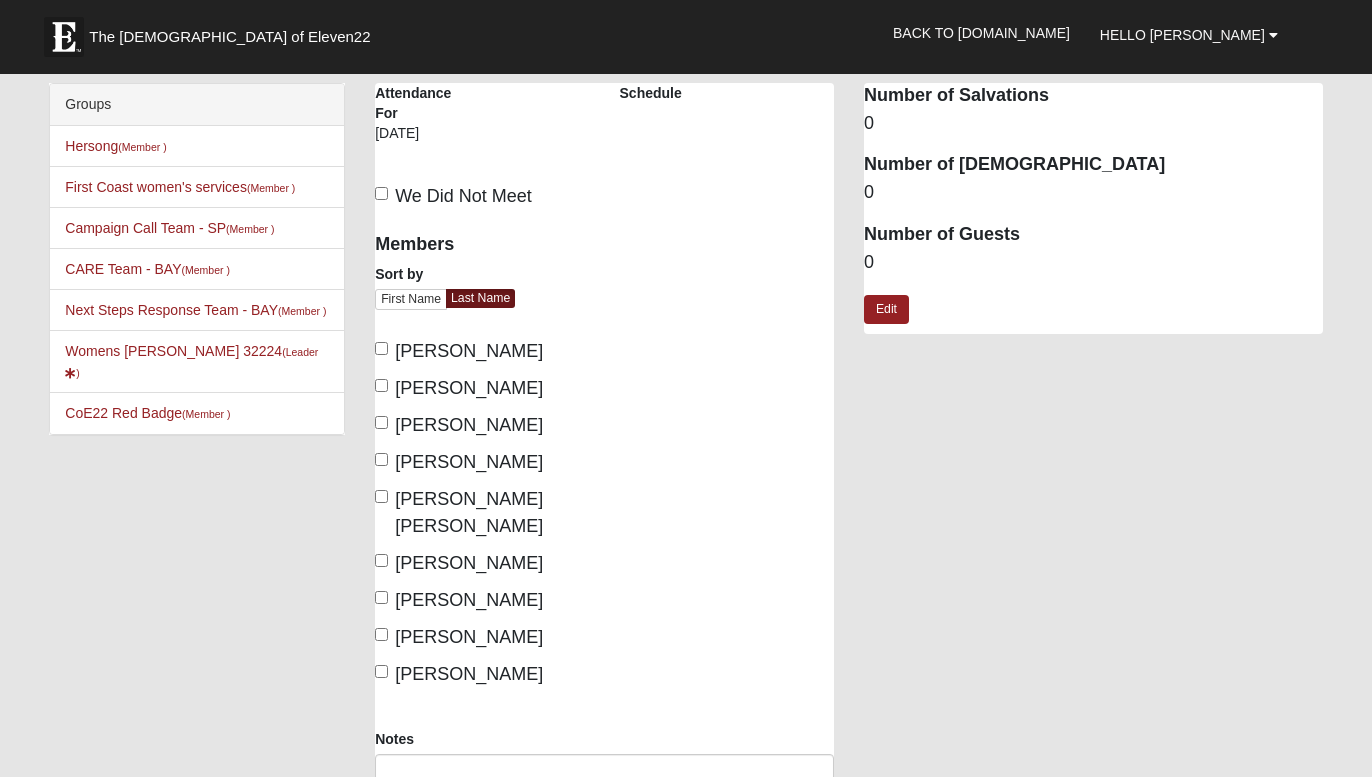 scroll, scrollTop: 0, scrollLeft: 0, axis: both 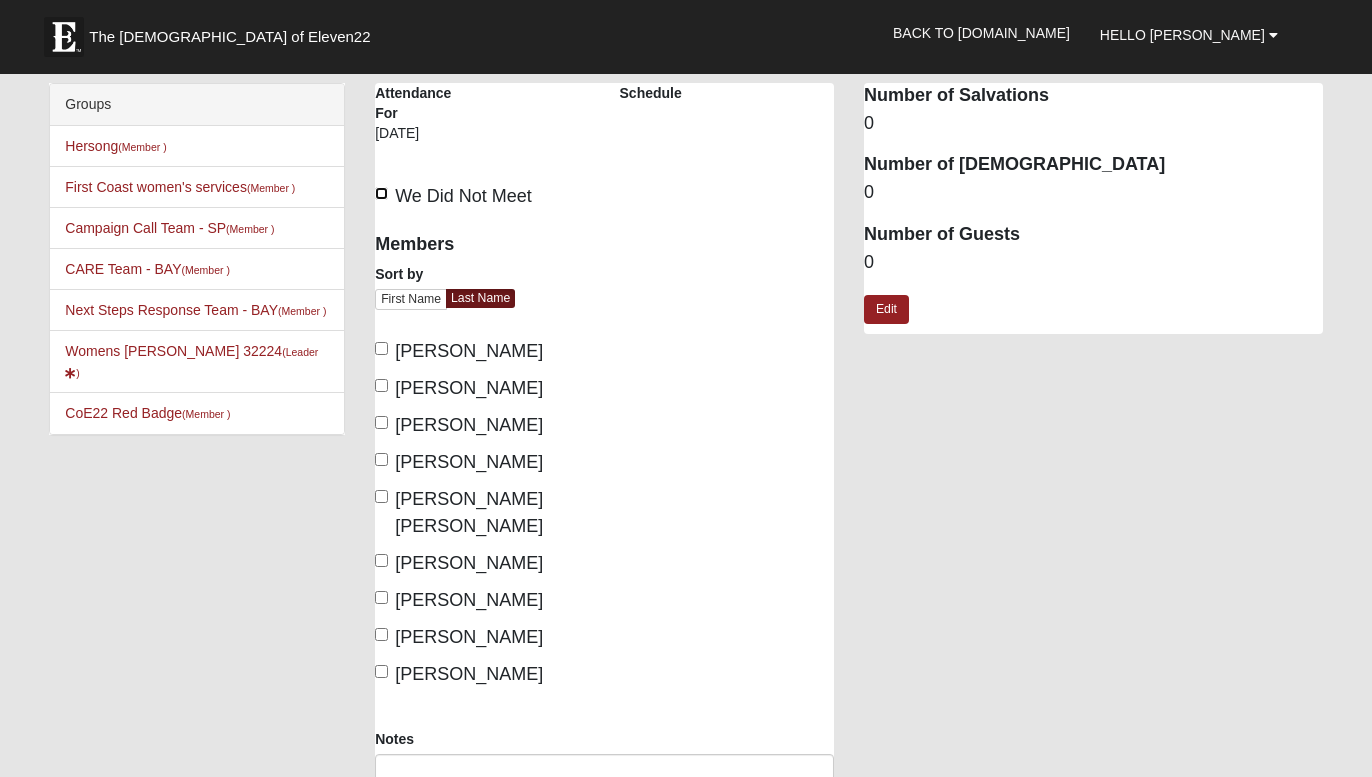 click on "We Did Not Meet" at bounding box center [381, 193] 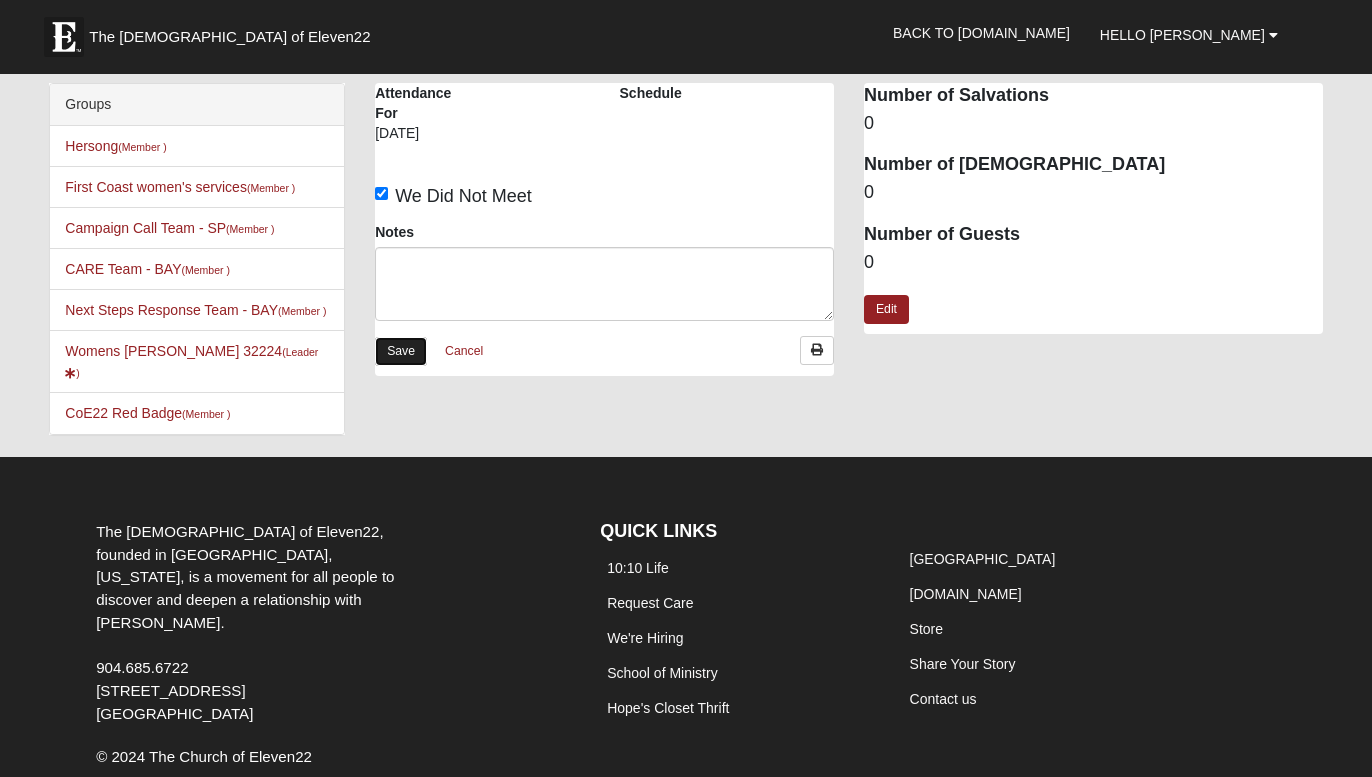 click on "Save" at bounding box center (401, 351) 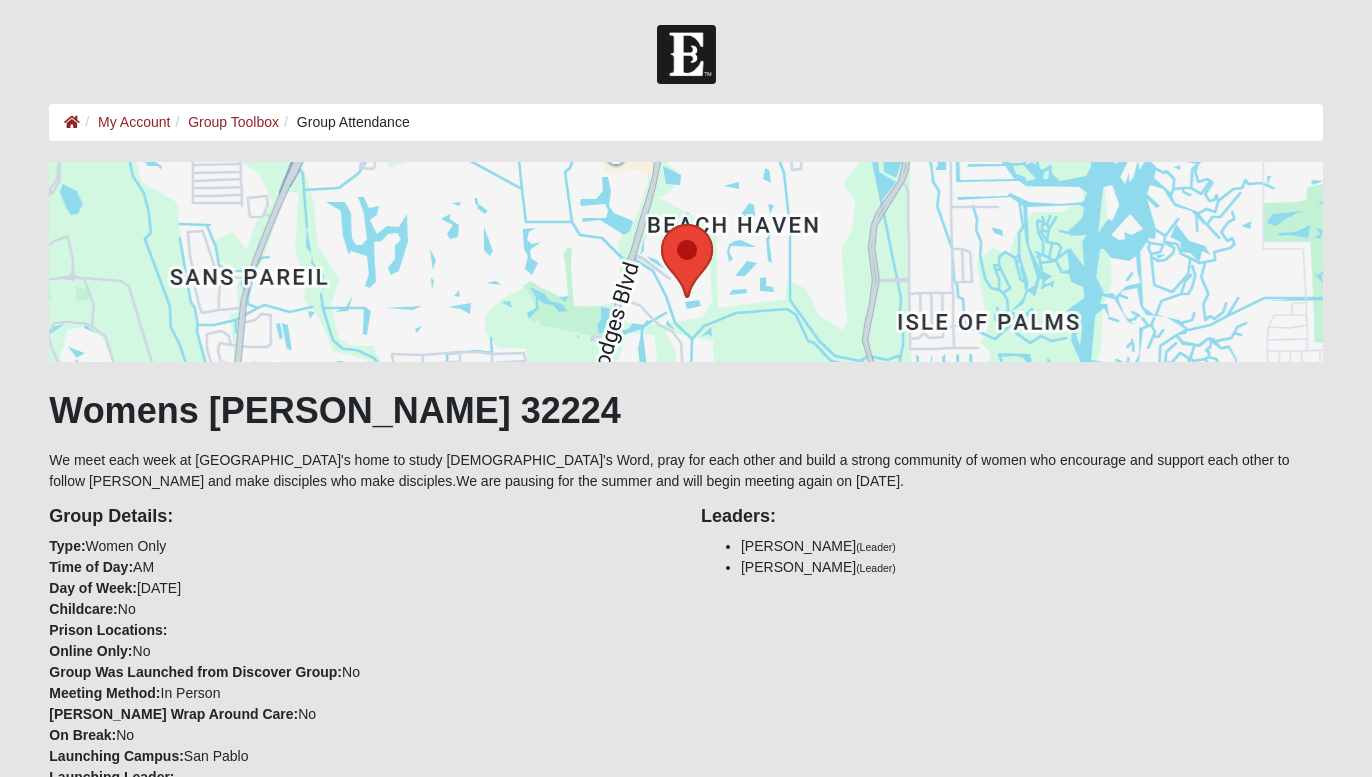 scroll, scrollTop: 0, scrollLeft: 0, axis: both 